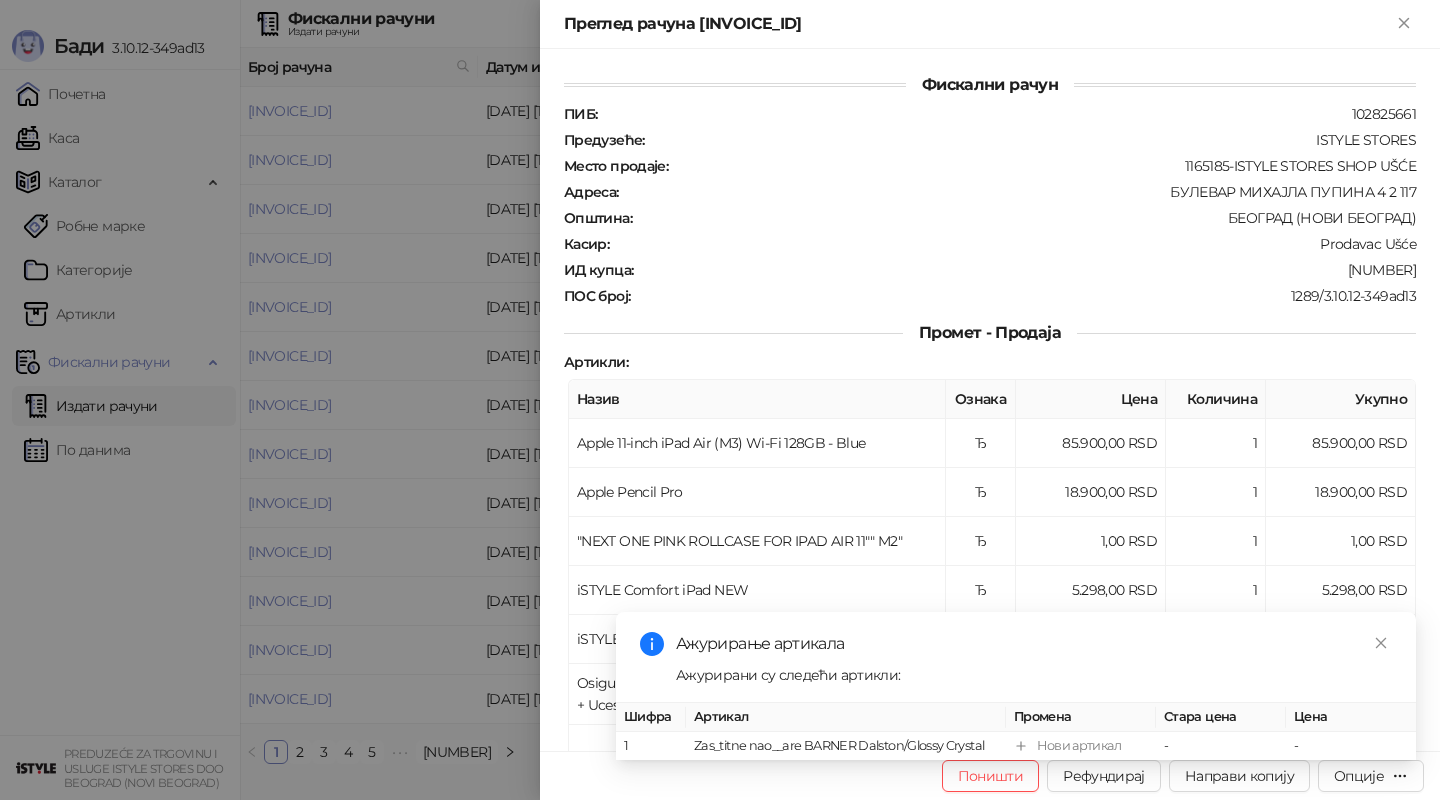 scroll, scrollTop: 0, scrollLeft: 0, axis: both 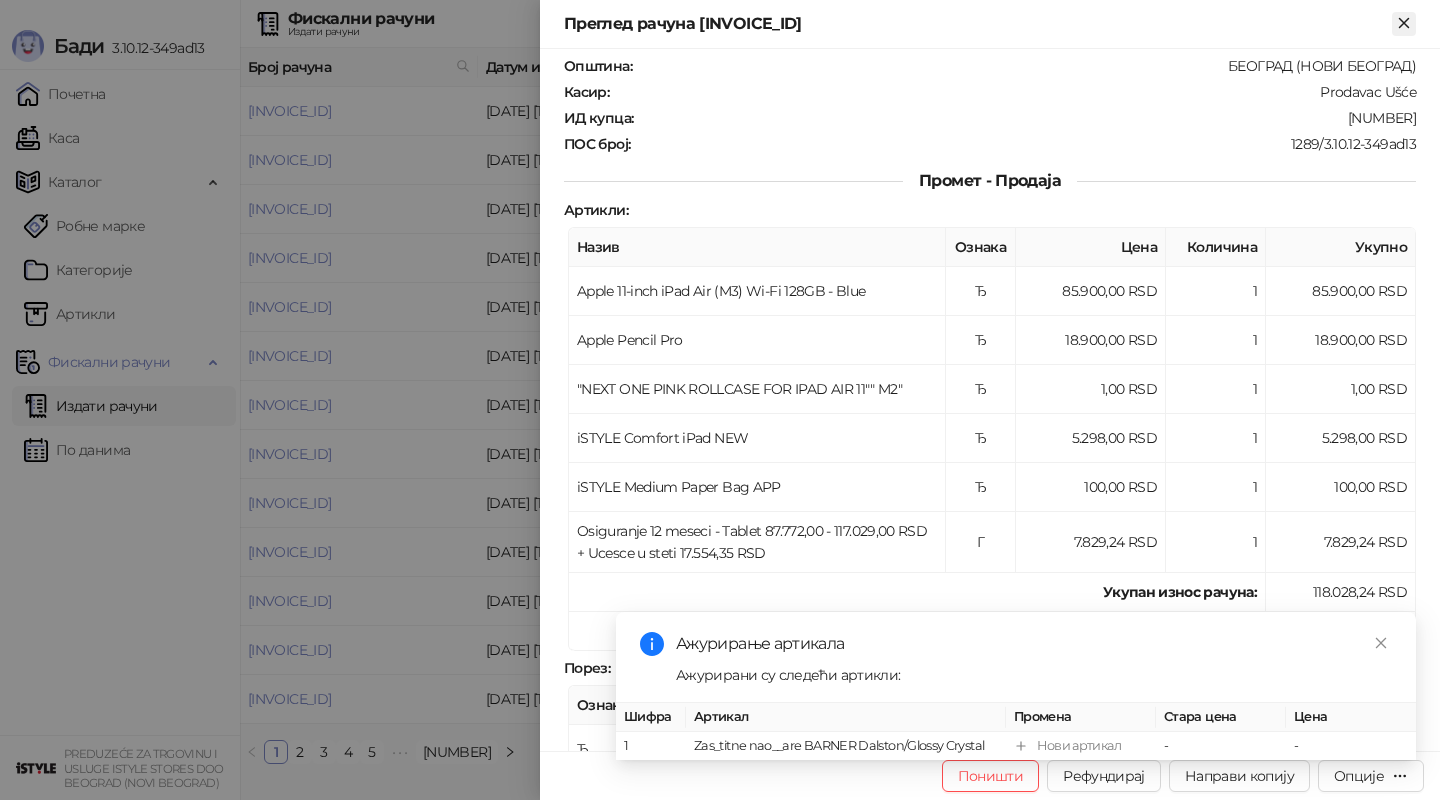click 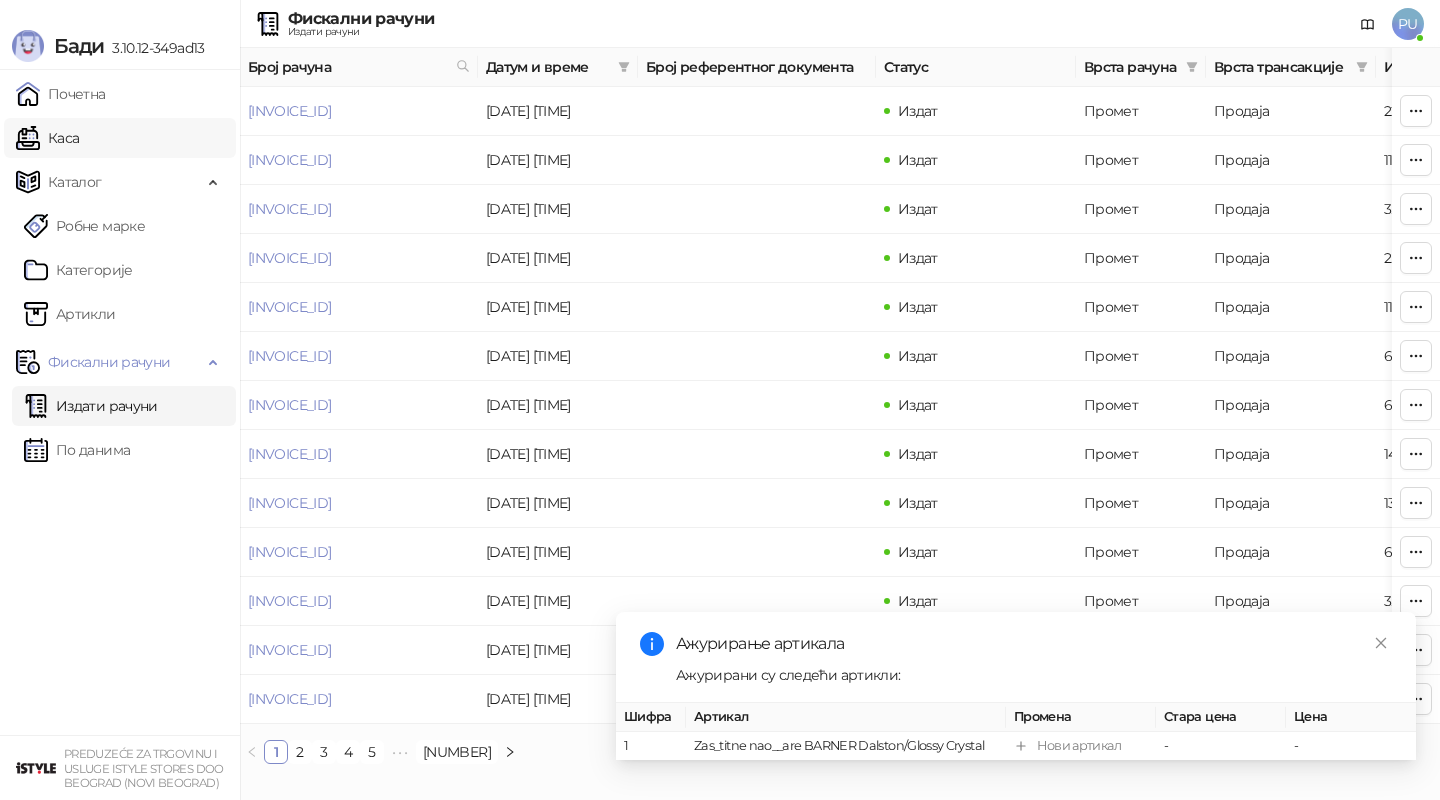 click on "Каса" at bounding box center [47, 138] 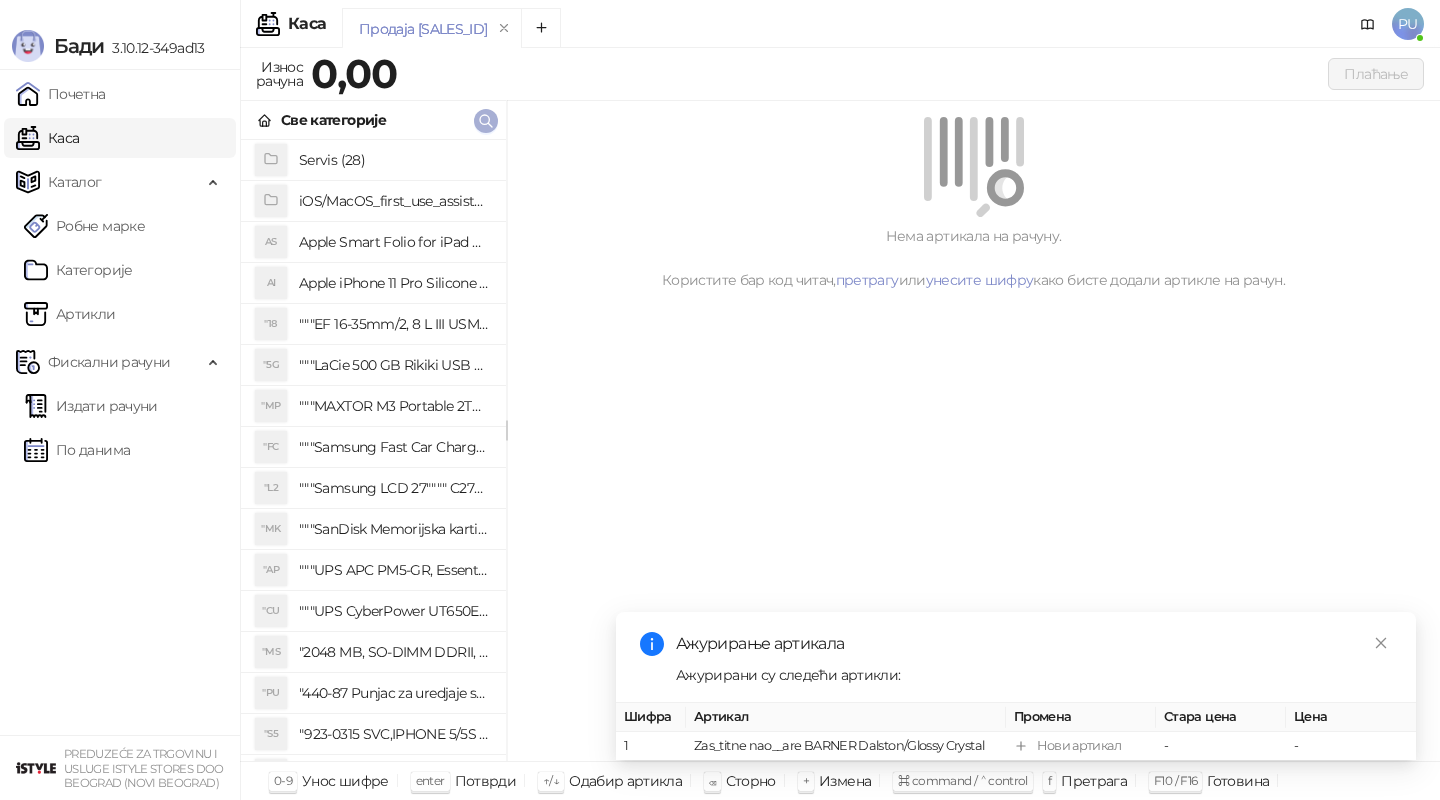 click 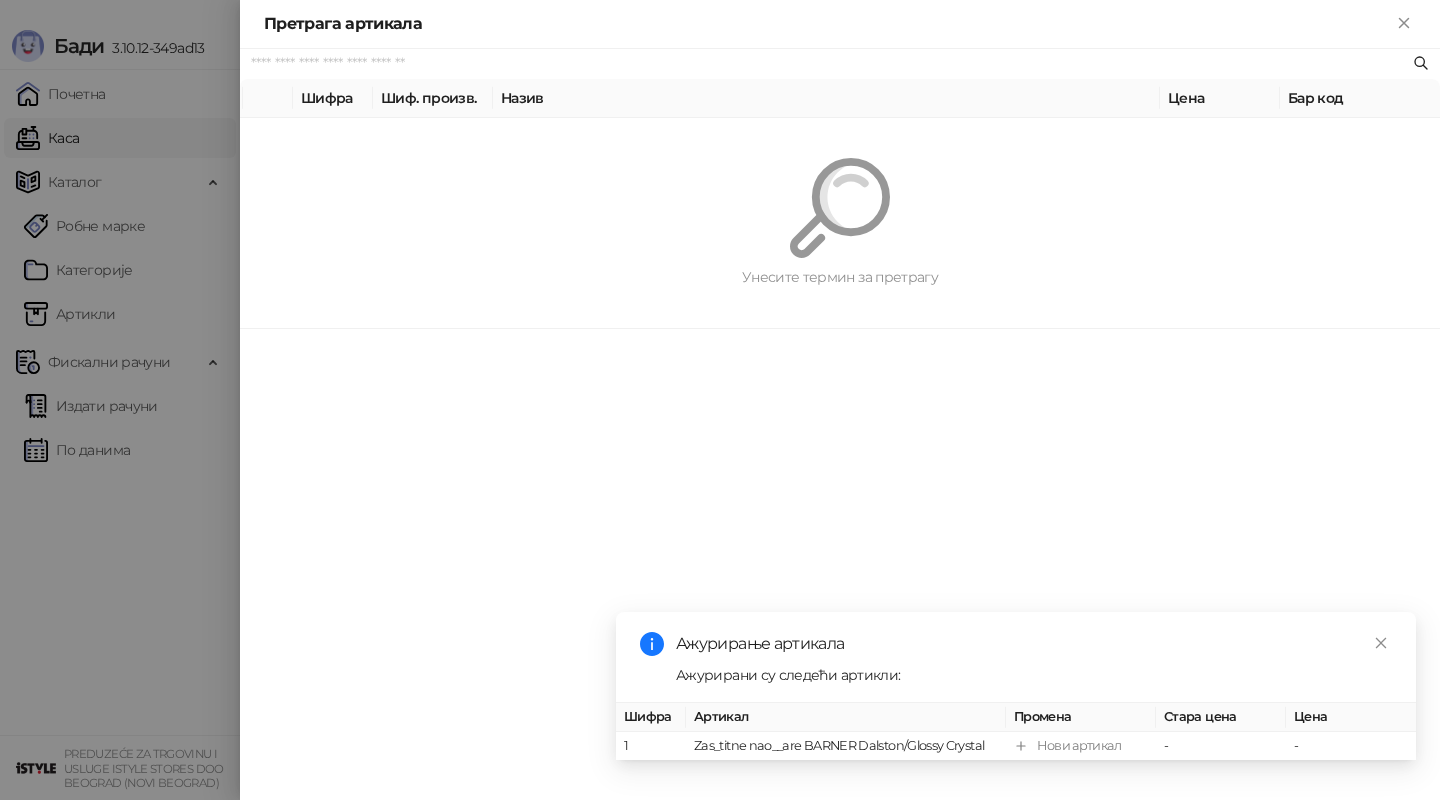 paste on "*********" 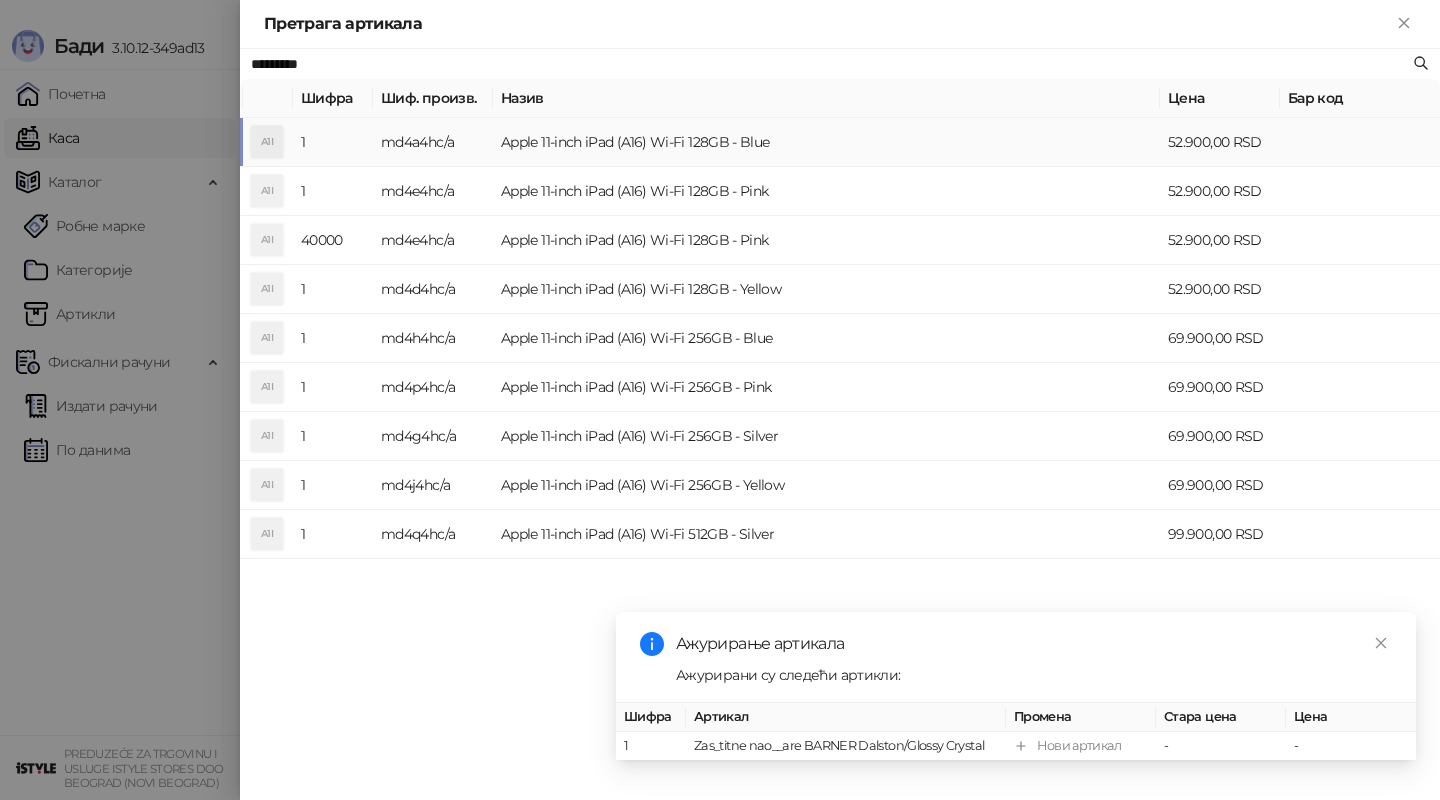click on "Apple 11-inch iPad (A16) Wi-Fi 128GB - Blue" at bounding box center [826, 142] 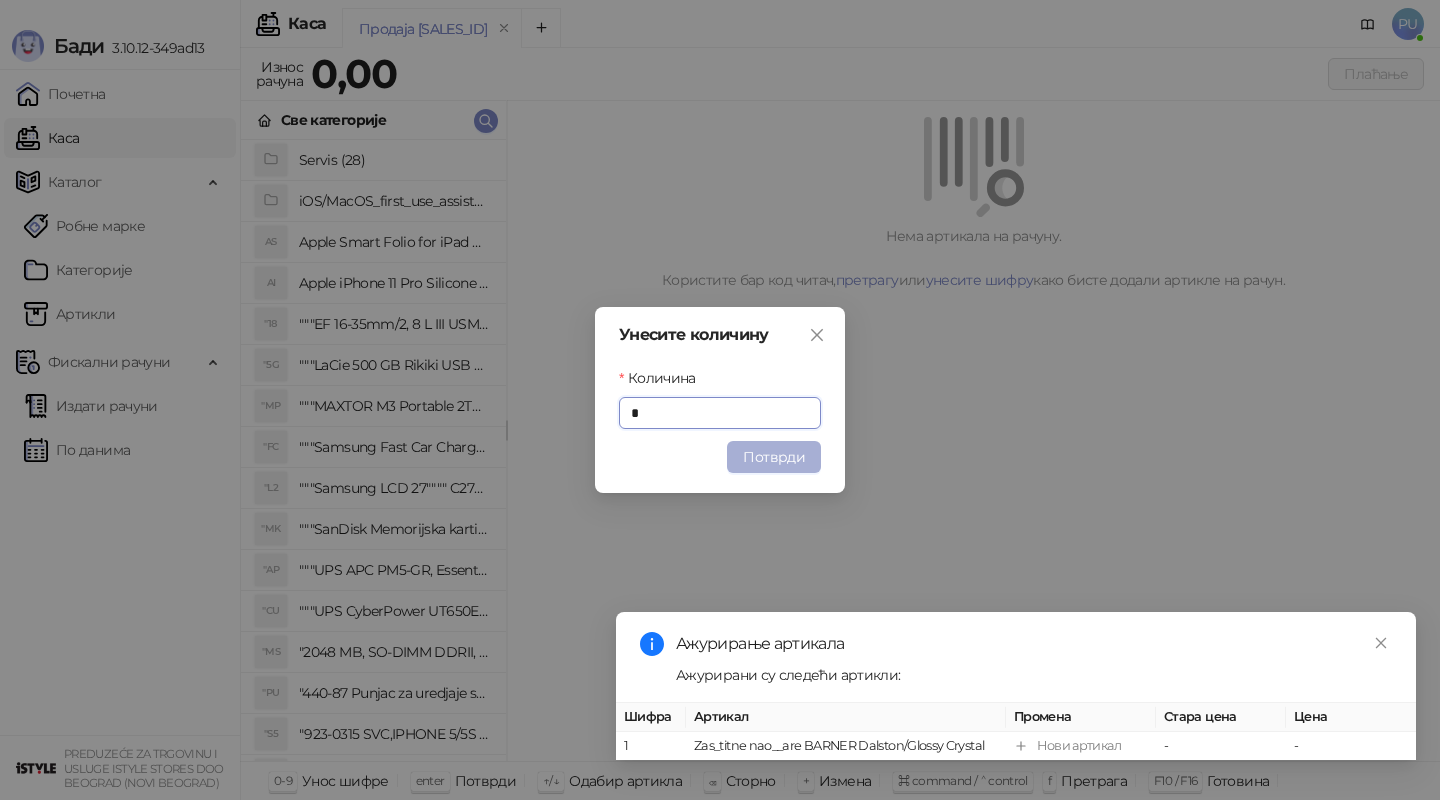 click on "Потврди" at bounding box center (774, 457) 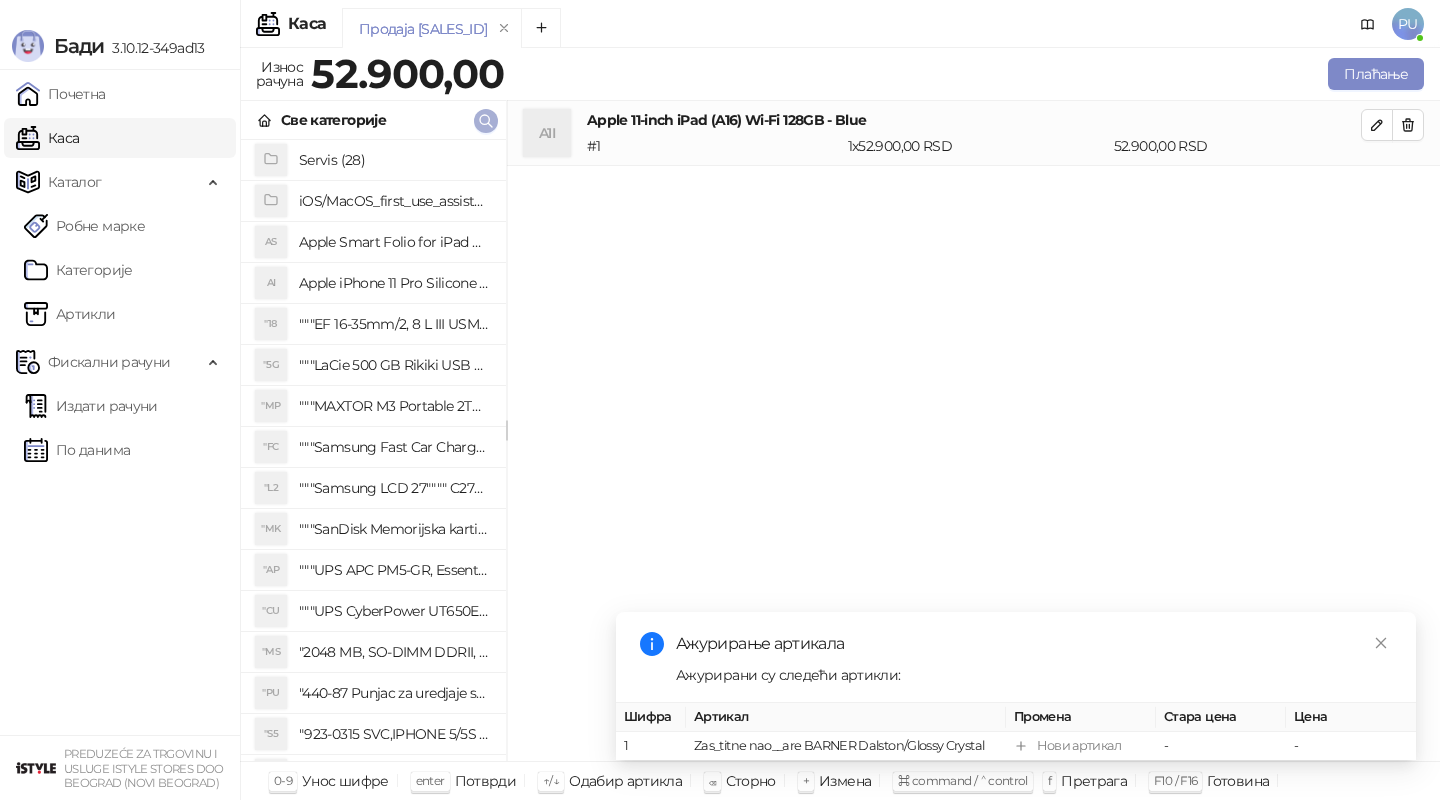 click 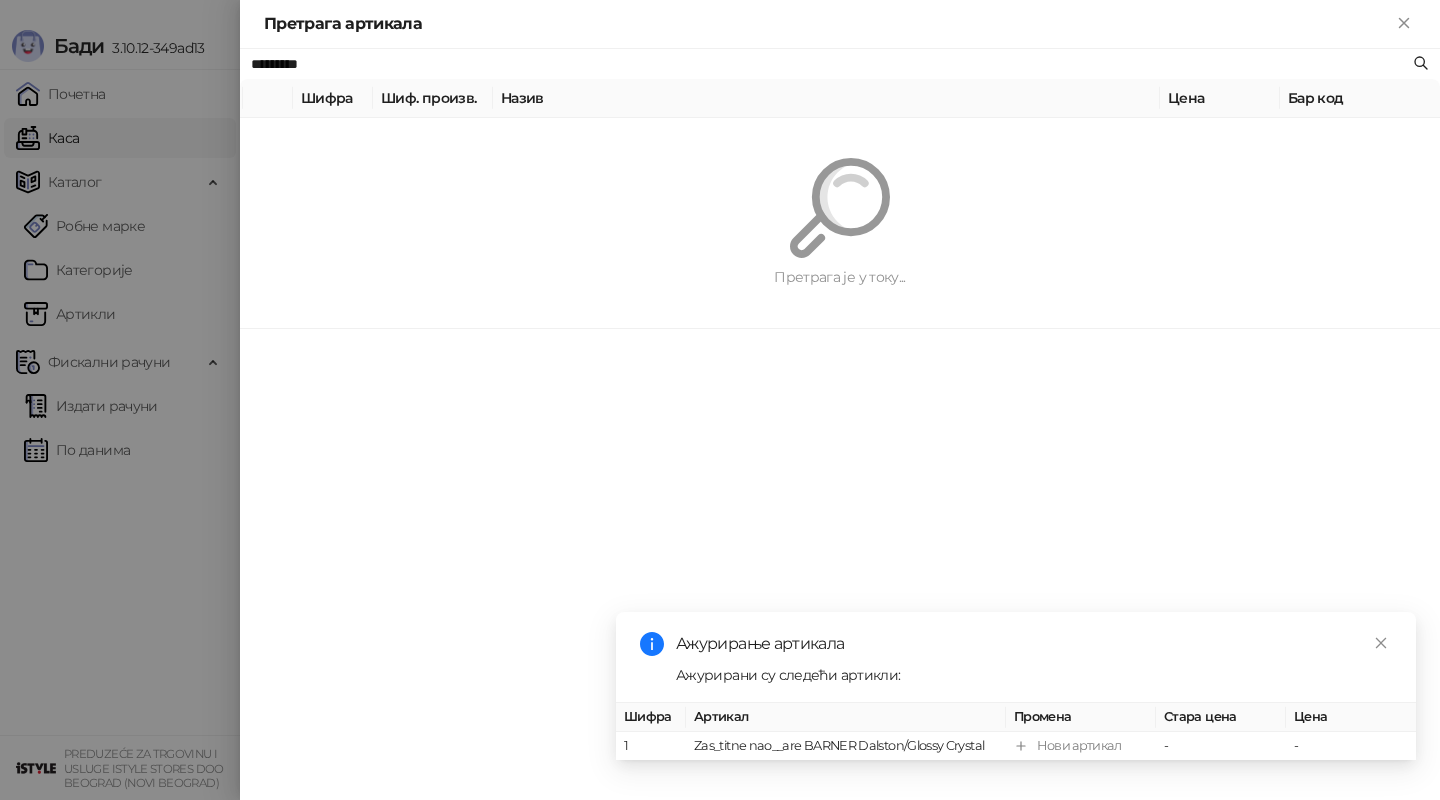paste on "*********" 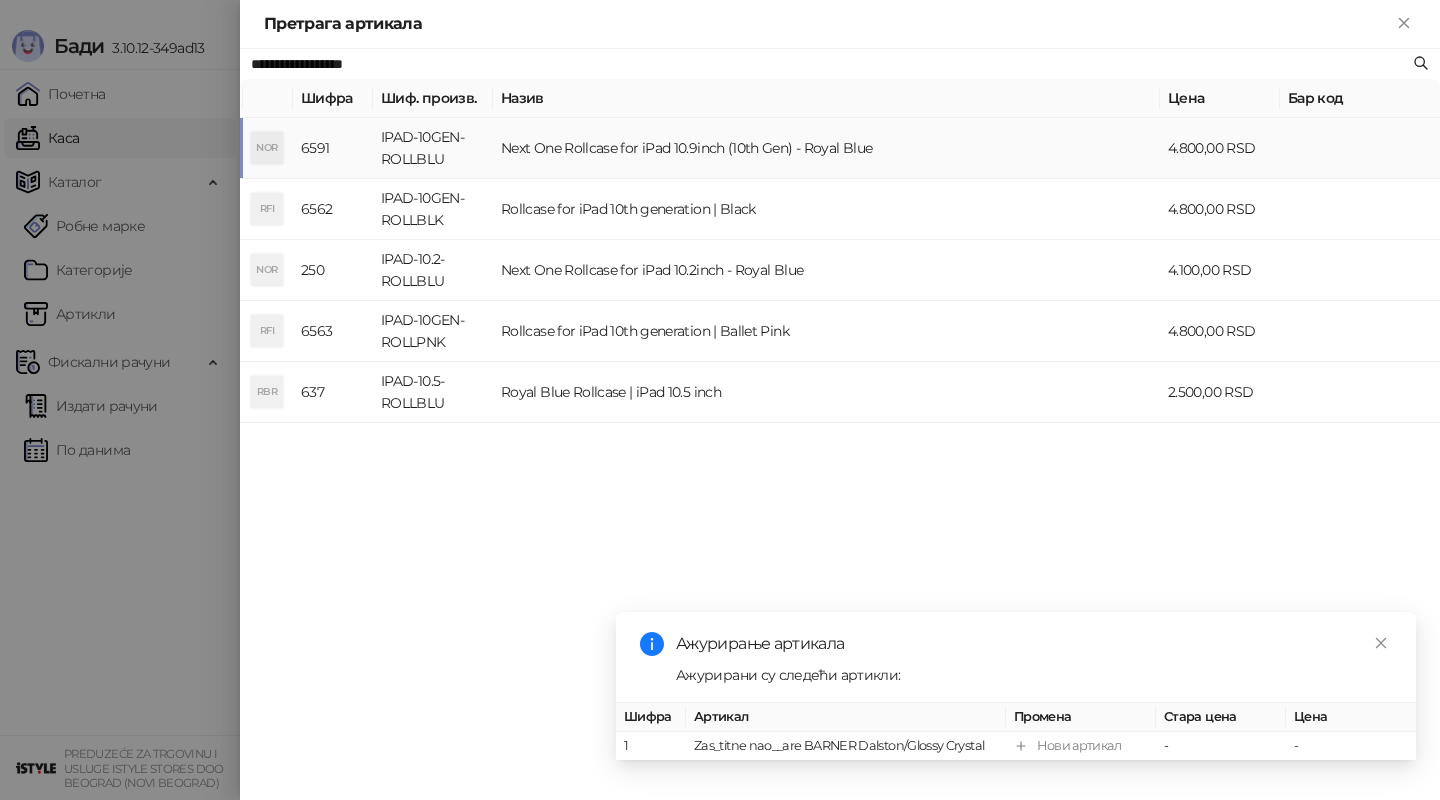 type on "**********" 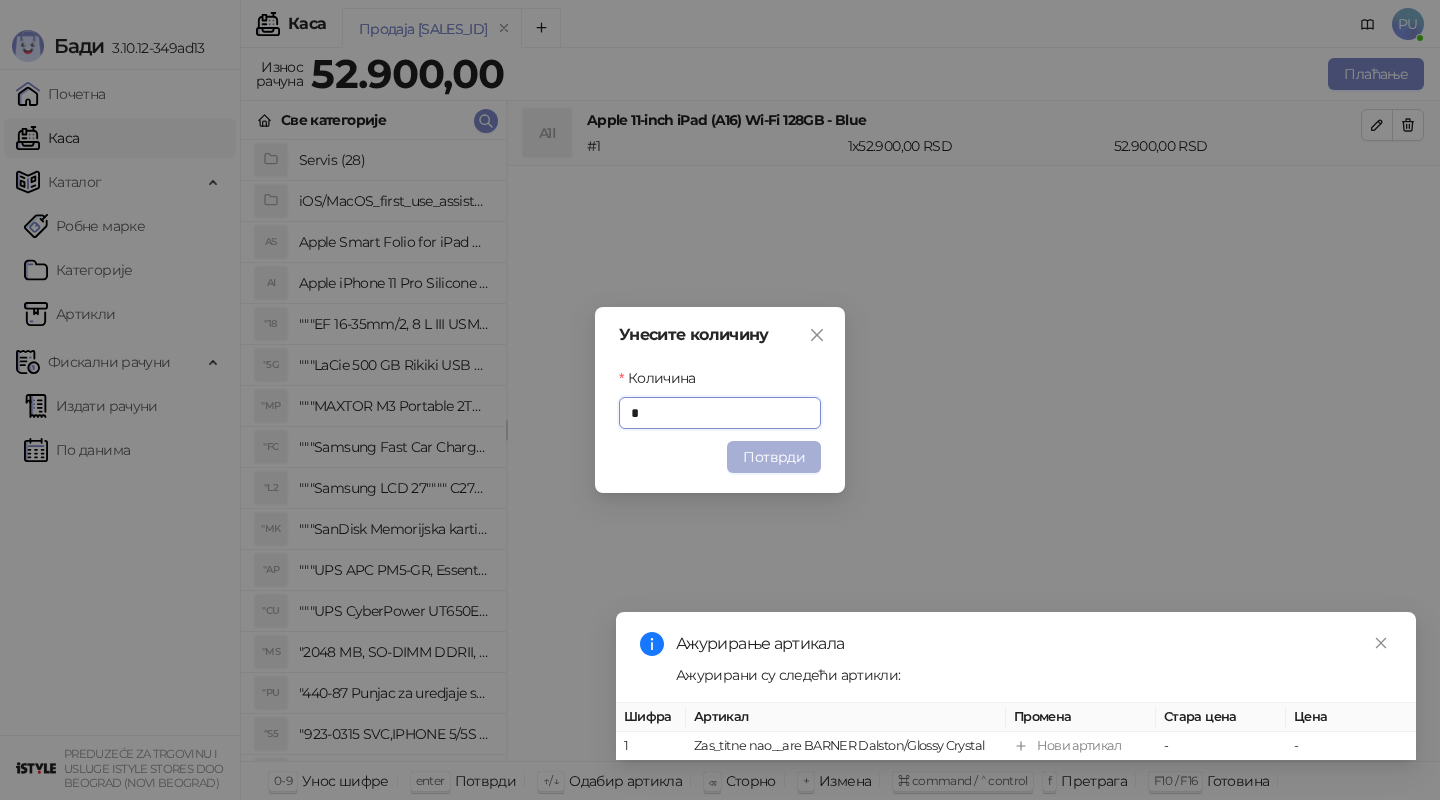 click on "Потврди" at bounding box center (774, 457) 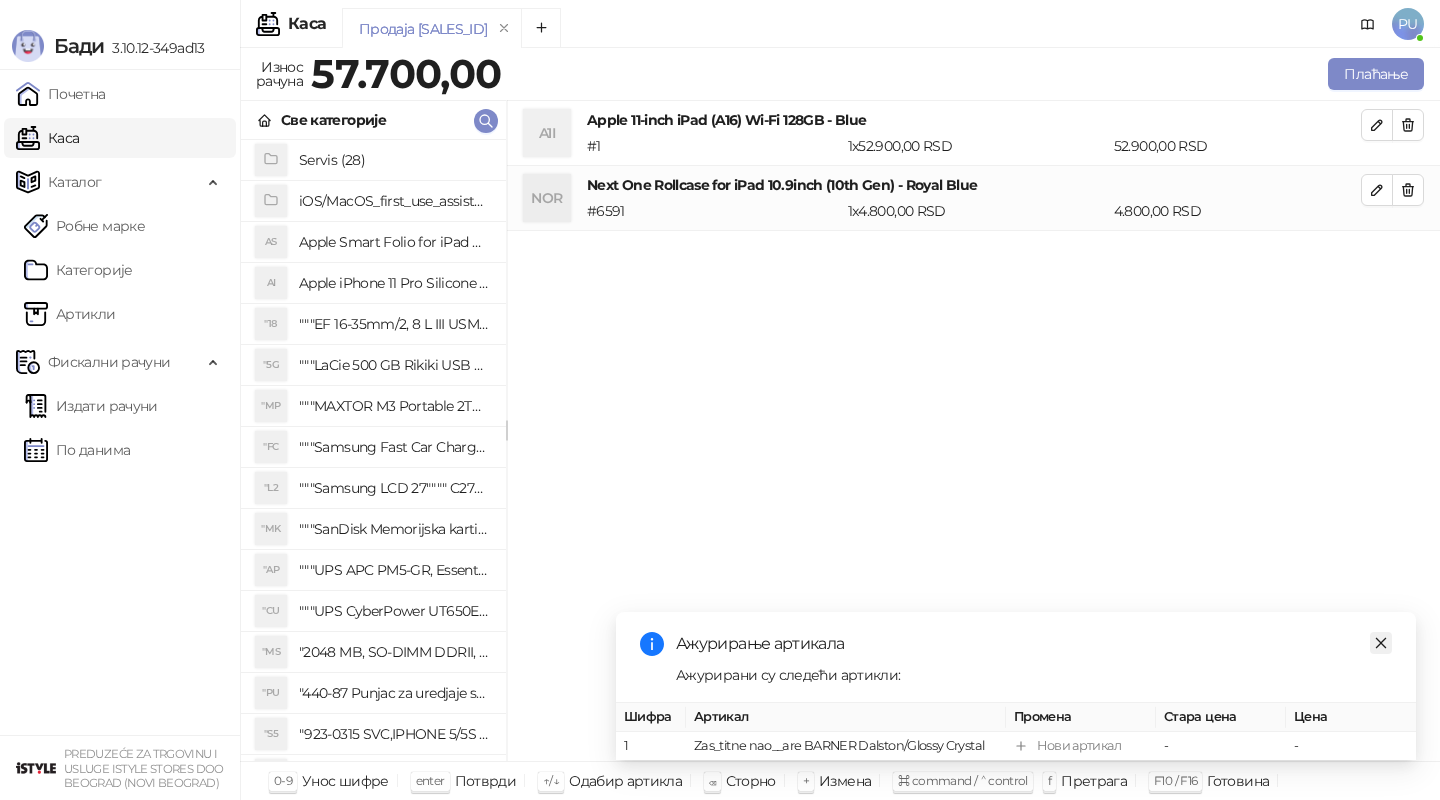 click 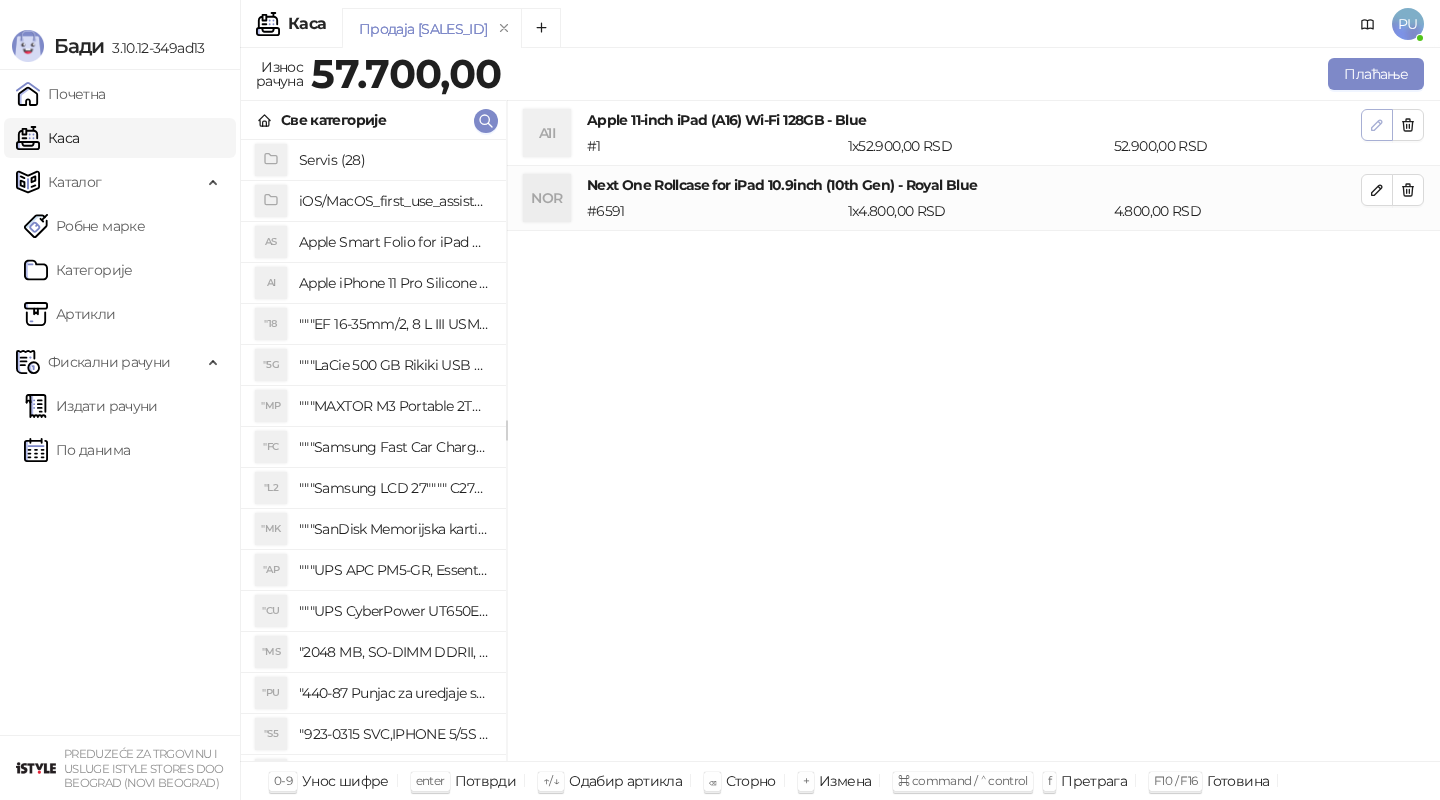 click 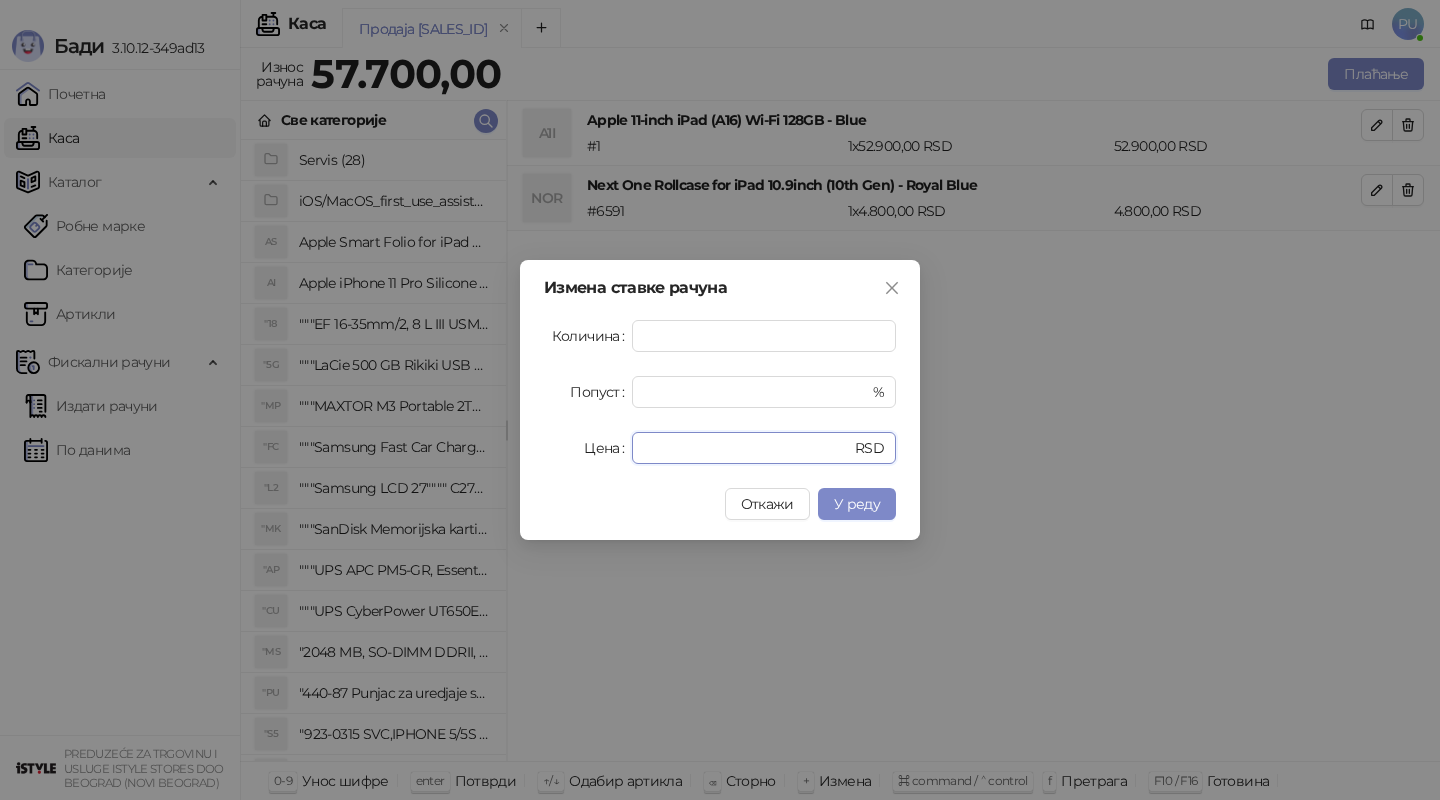 drag, startPoint x: 714, startPoint y: 443, endPoint x: 510, endPoint y: 410, distance: 206.65189 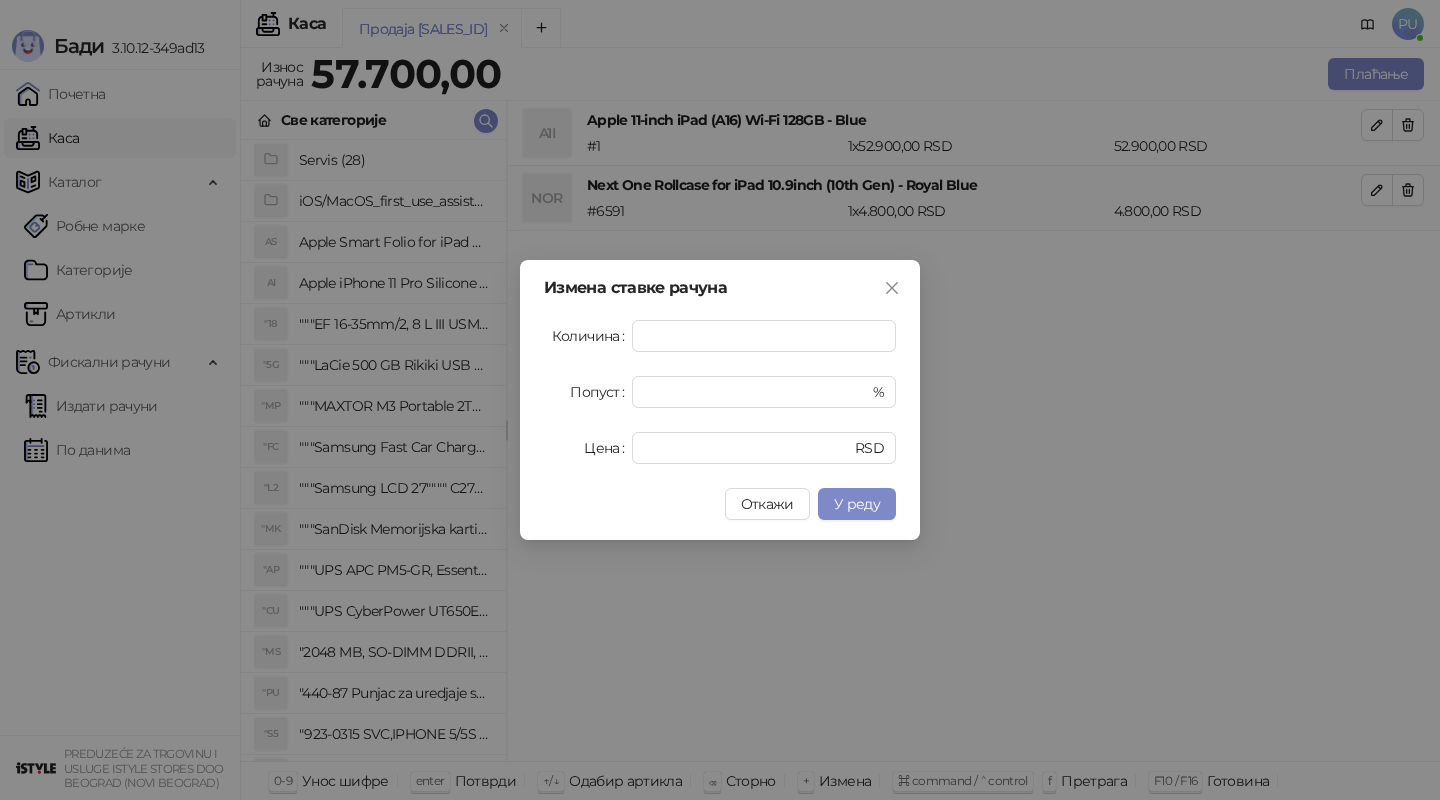 click on "Измена ставке рачуна Количина * Попуст * % Цена ***** RSD Откажи У реду" at bounding box center (720, 400) 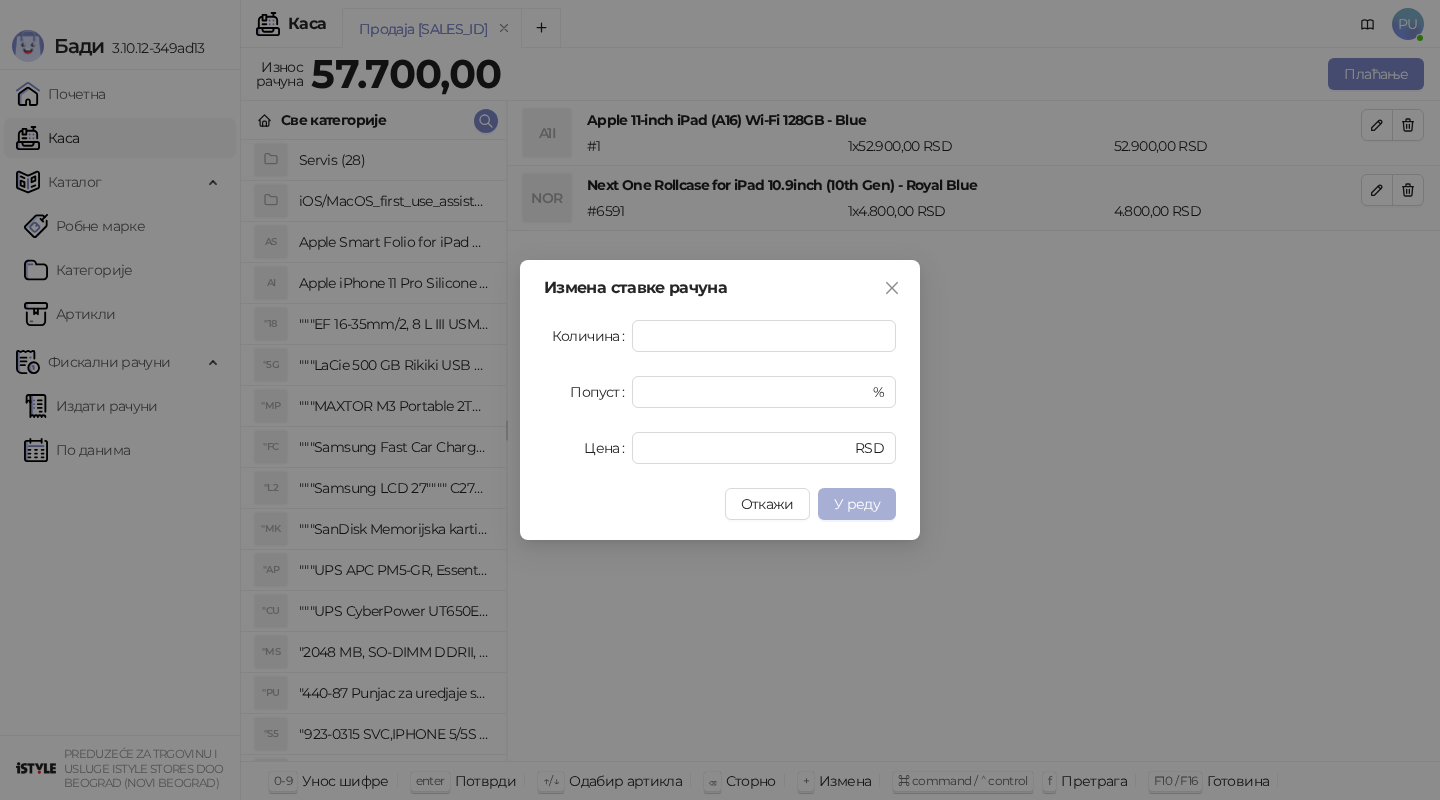 click on "У реду" at bounding box center (857, 504) 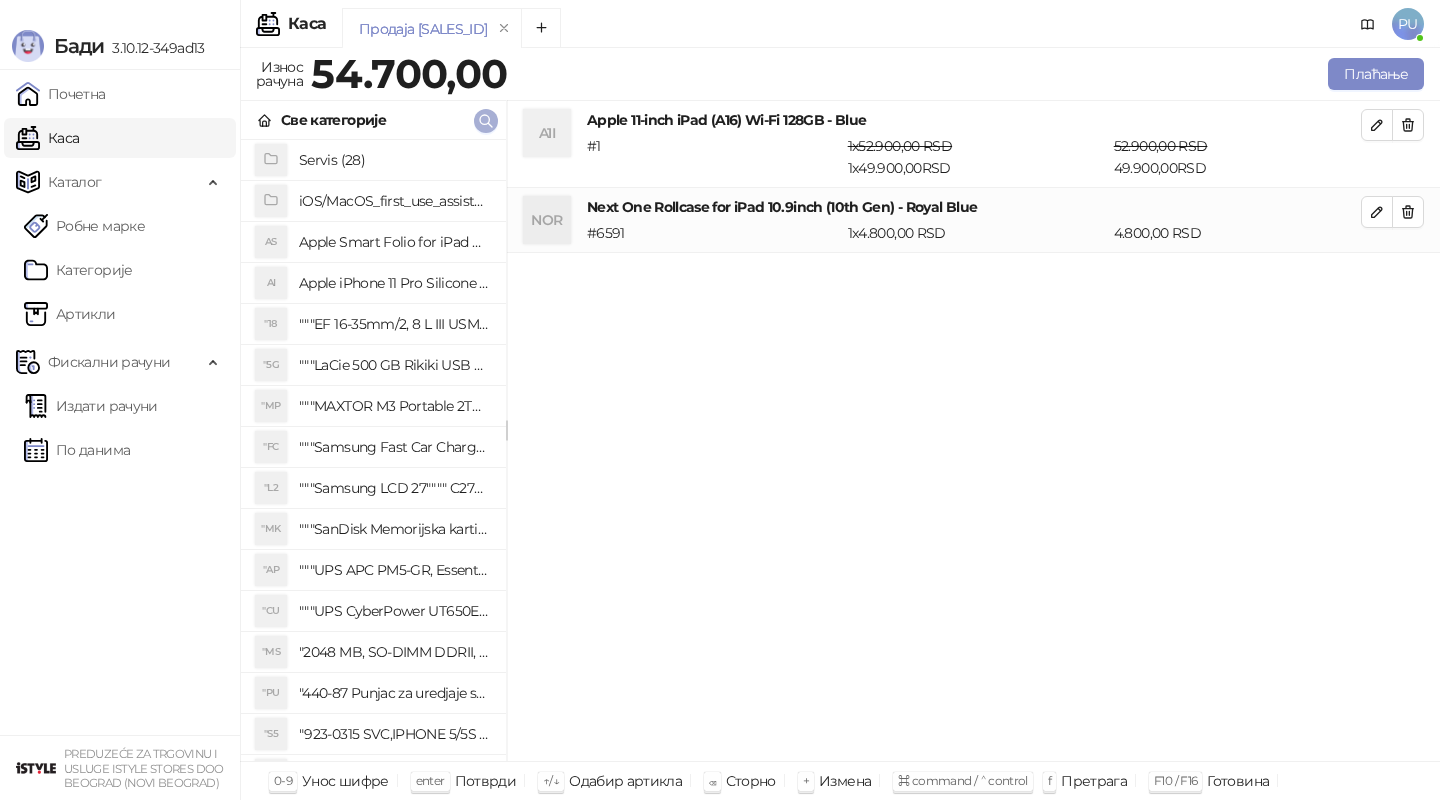 click 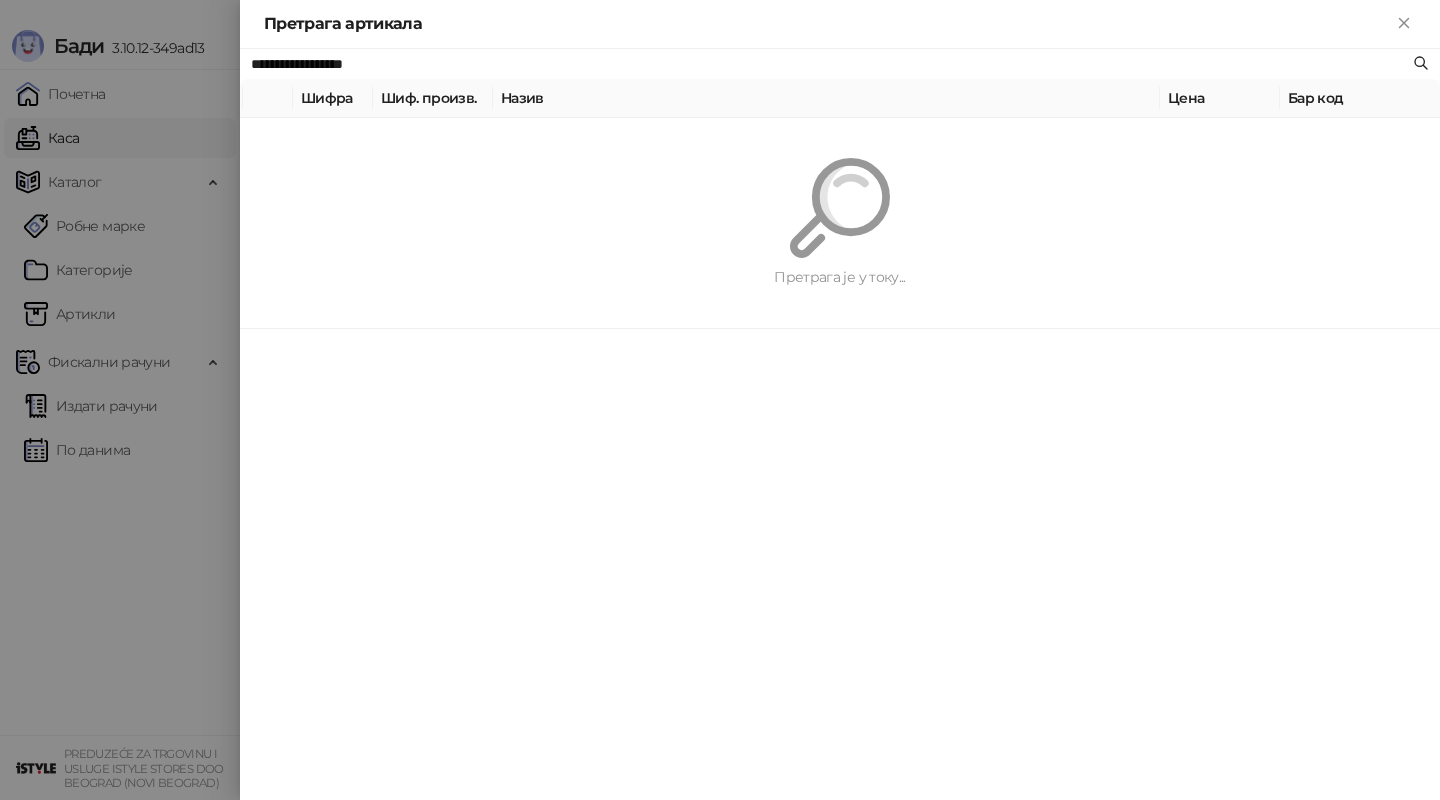 paste on "*****" 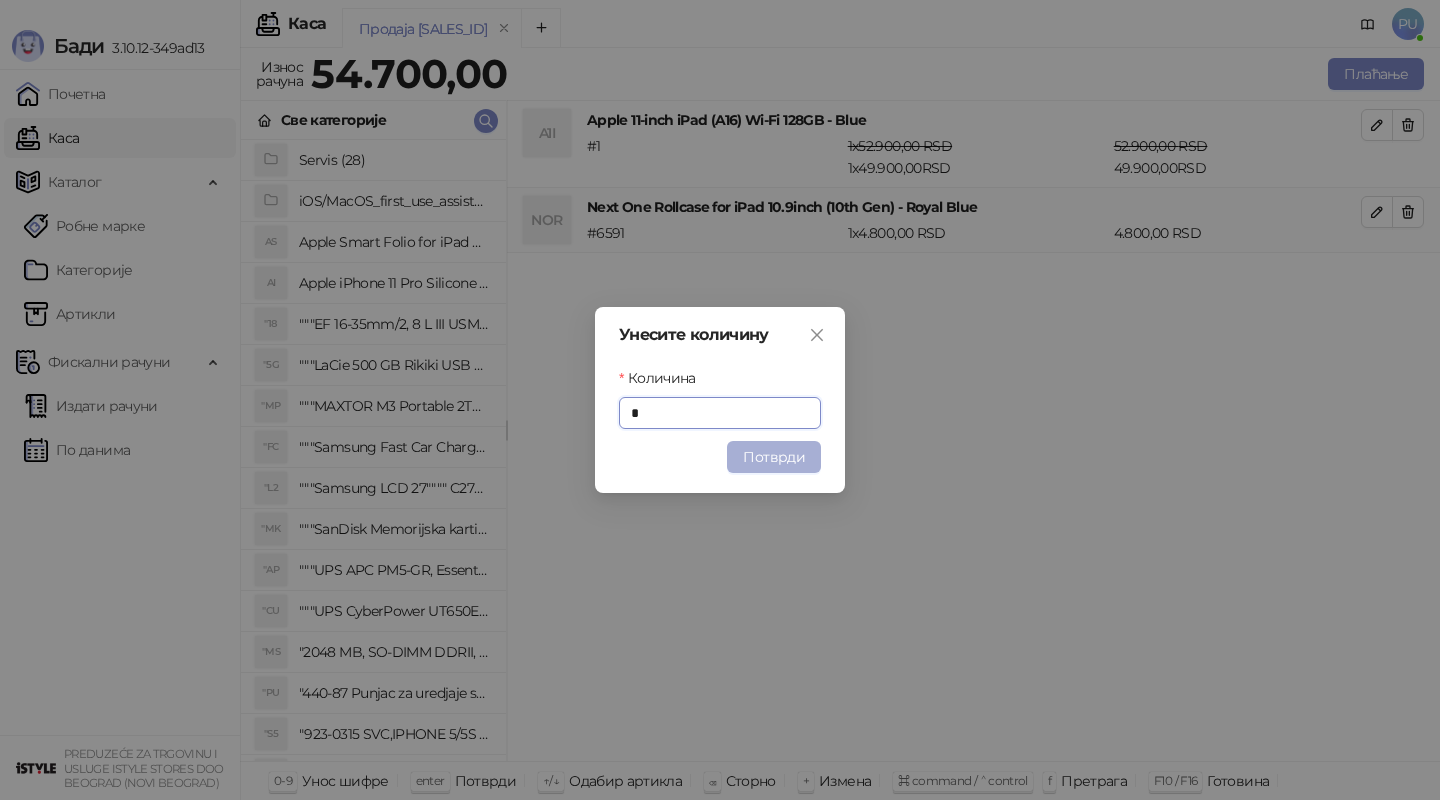 click on "Потврди" at bounding box center [774, 457] 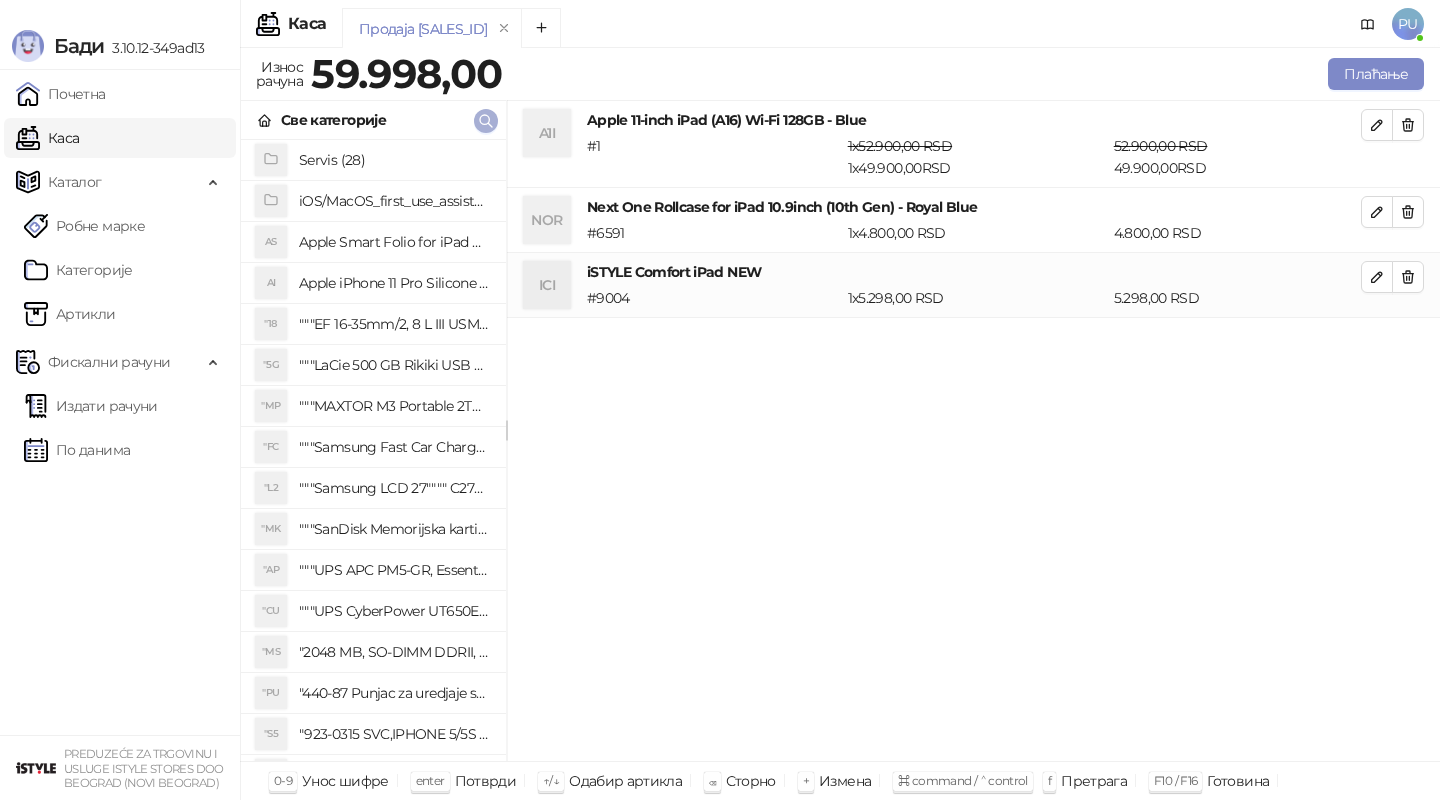 click 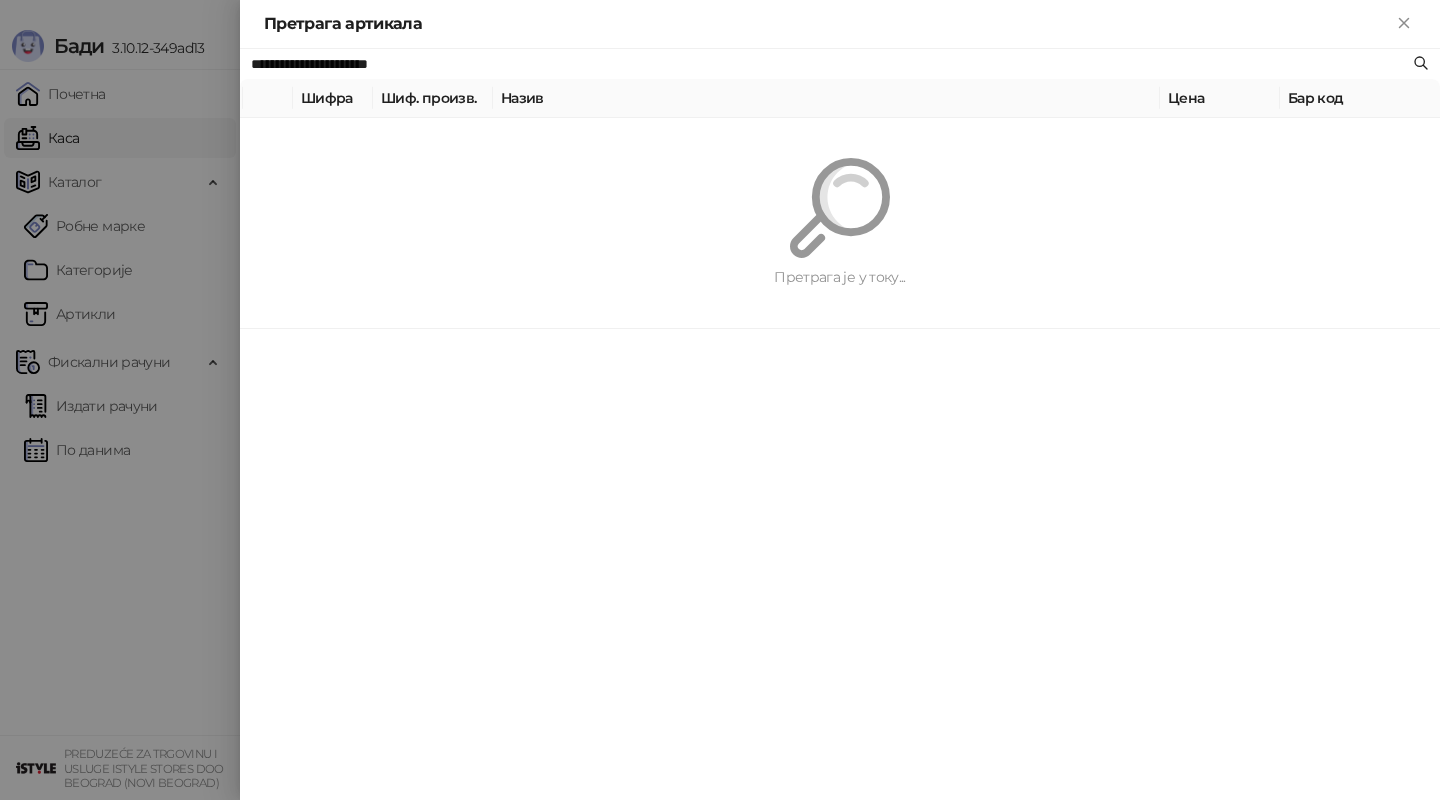 paste 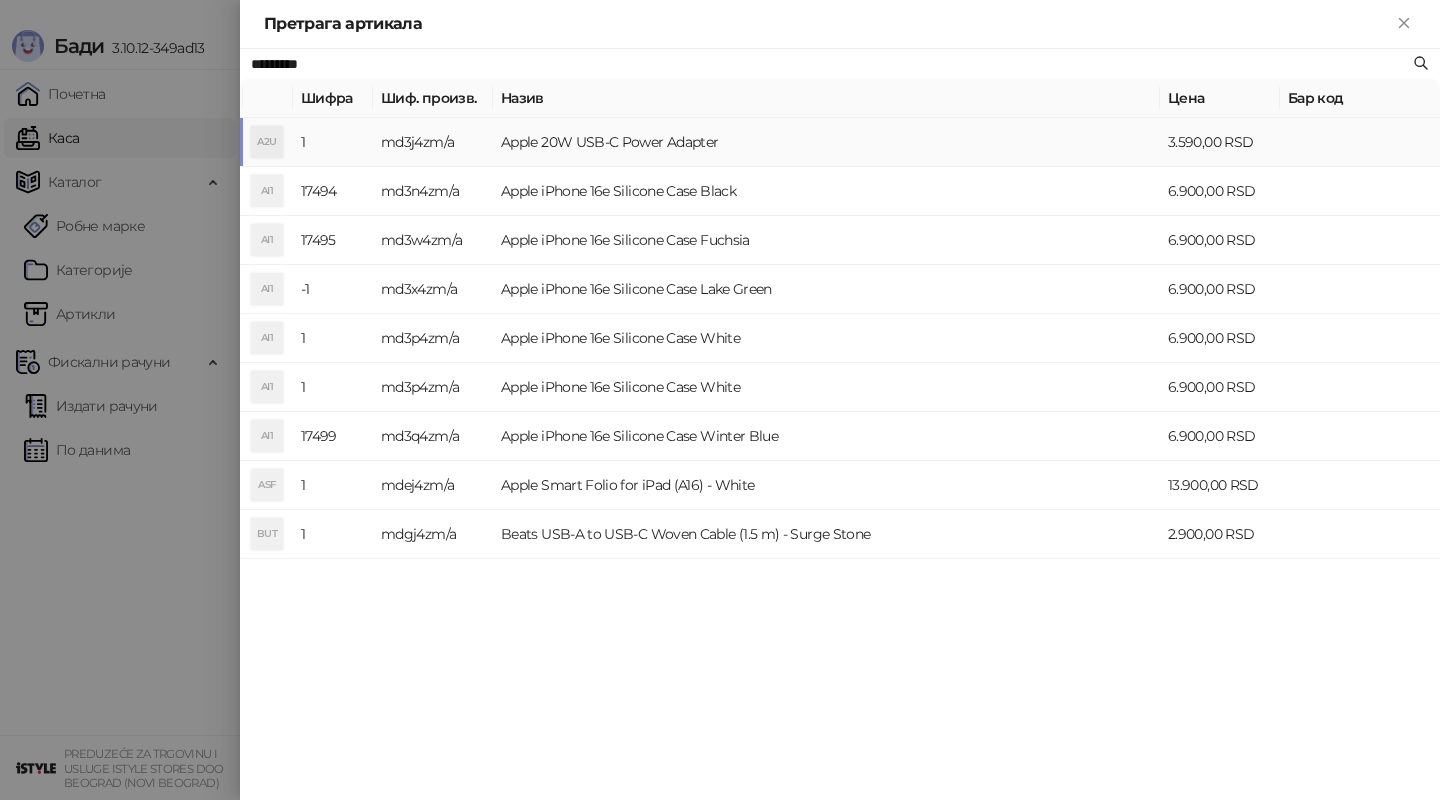 type on "*********" 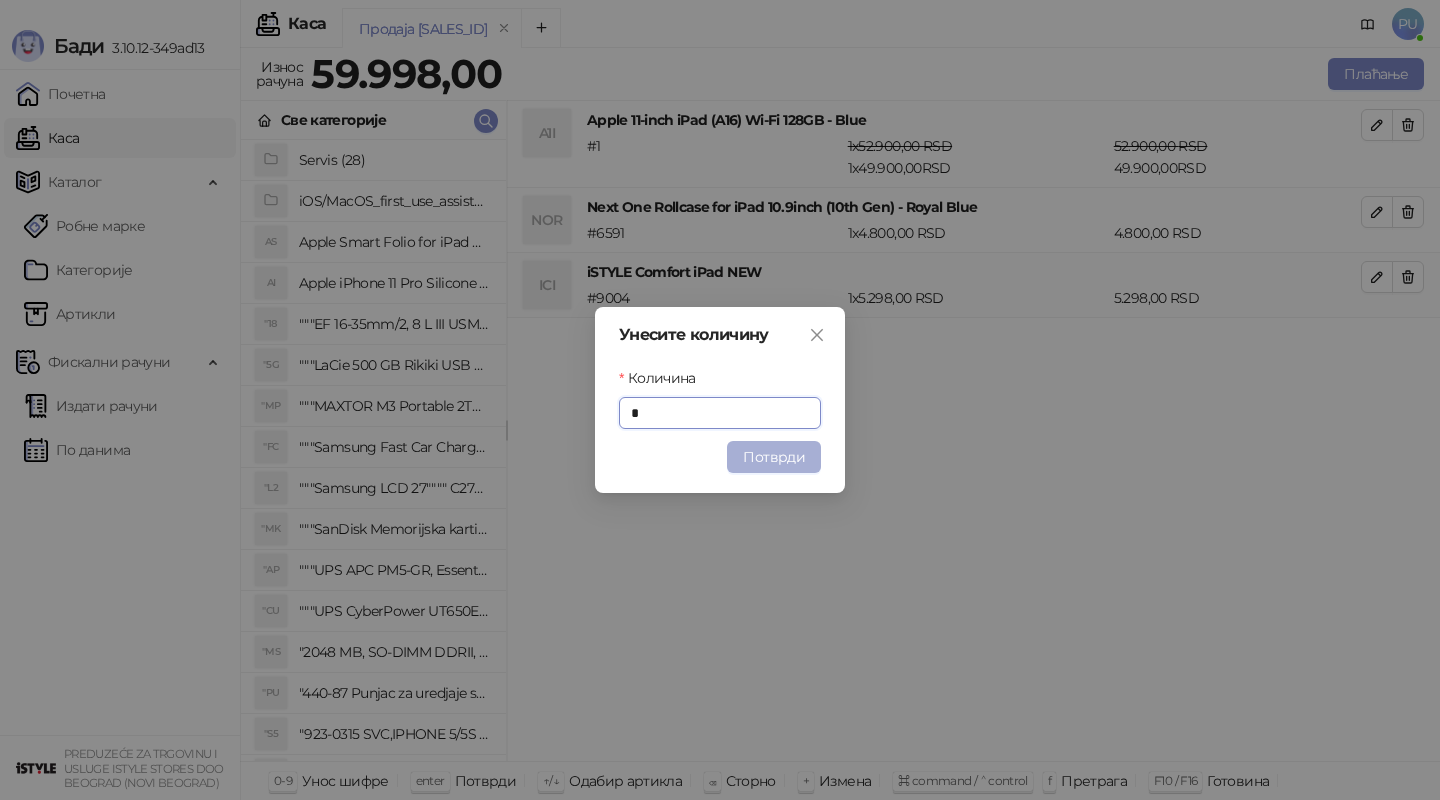 click on "Потврди" at bounding box center (774, 457) 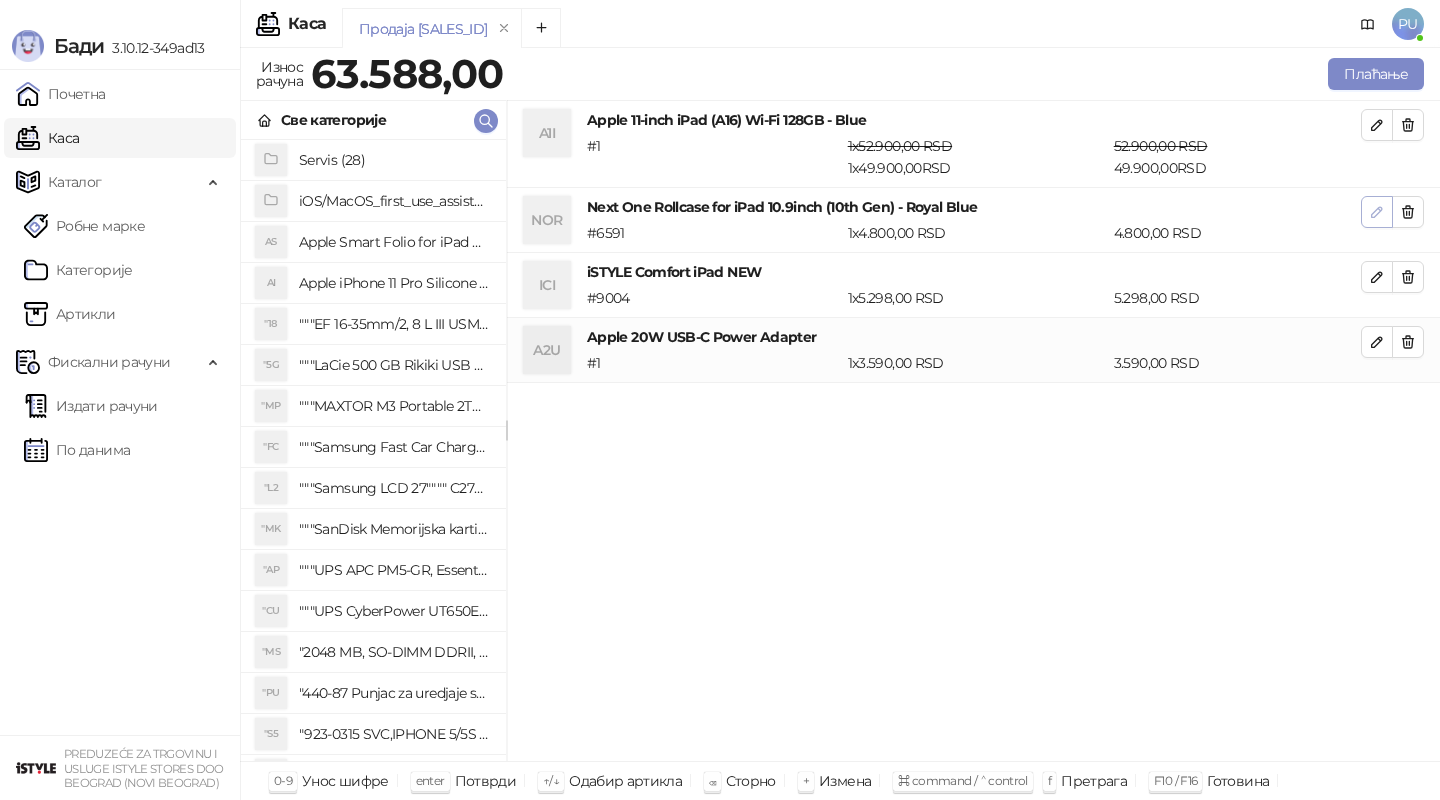 click 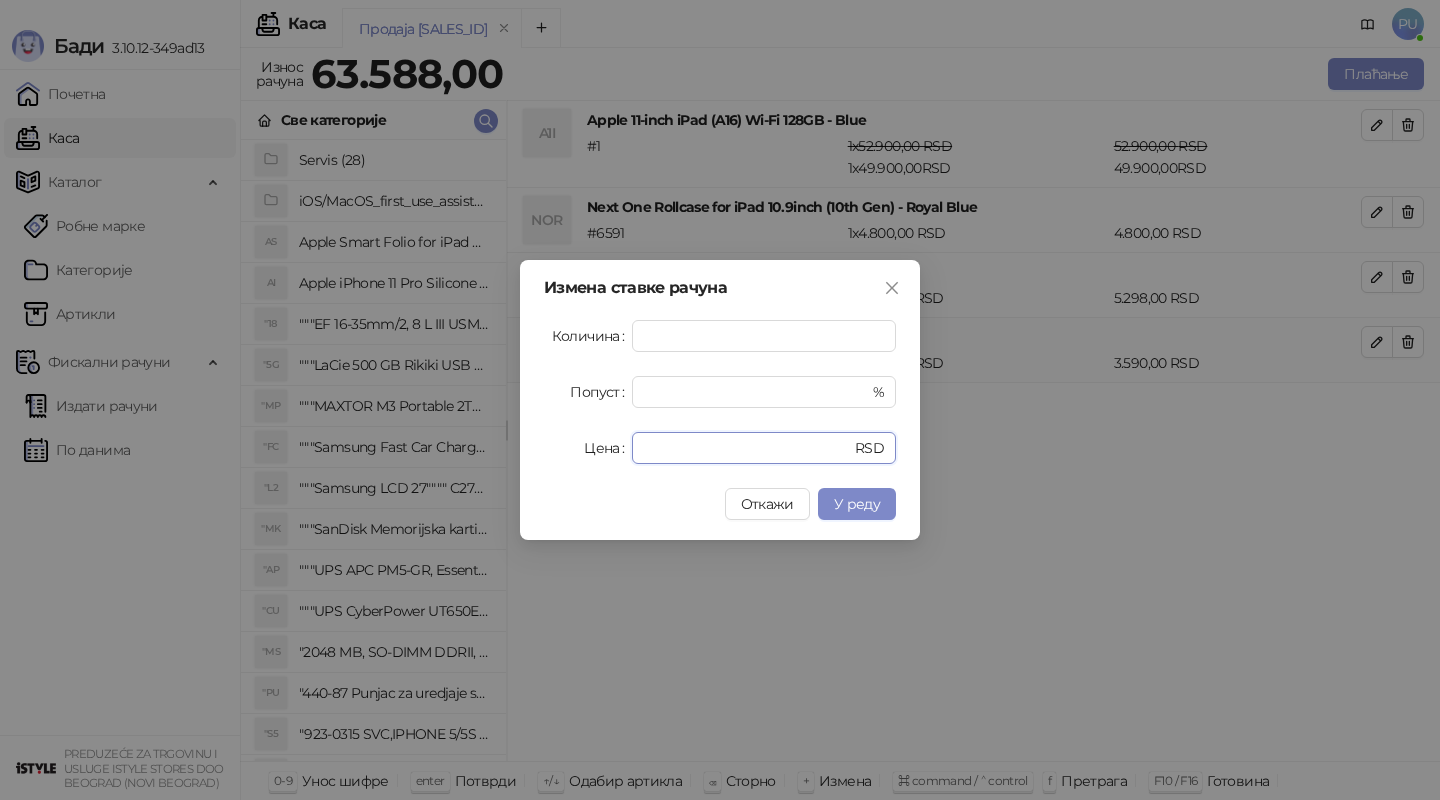 drag, startPoint x: 701, startPoint y: 455, endPoint x: 605, endPoint y: 451, distance: 96.0833 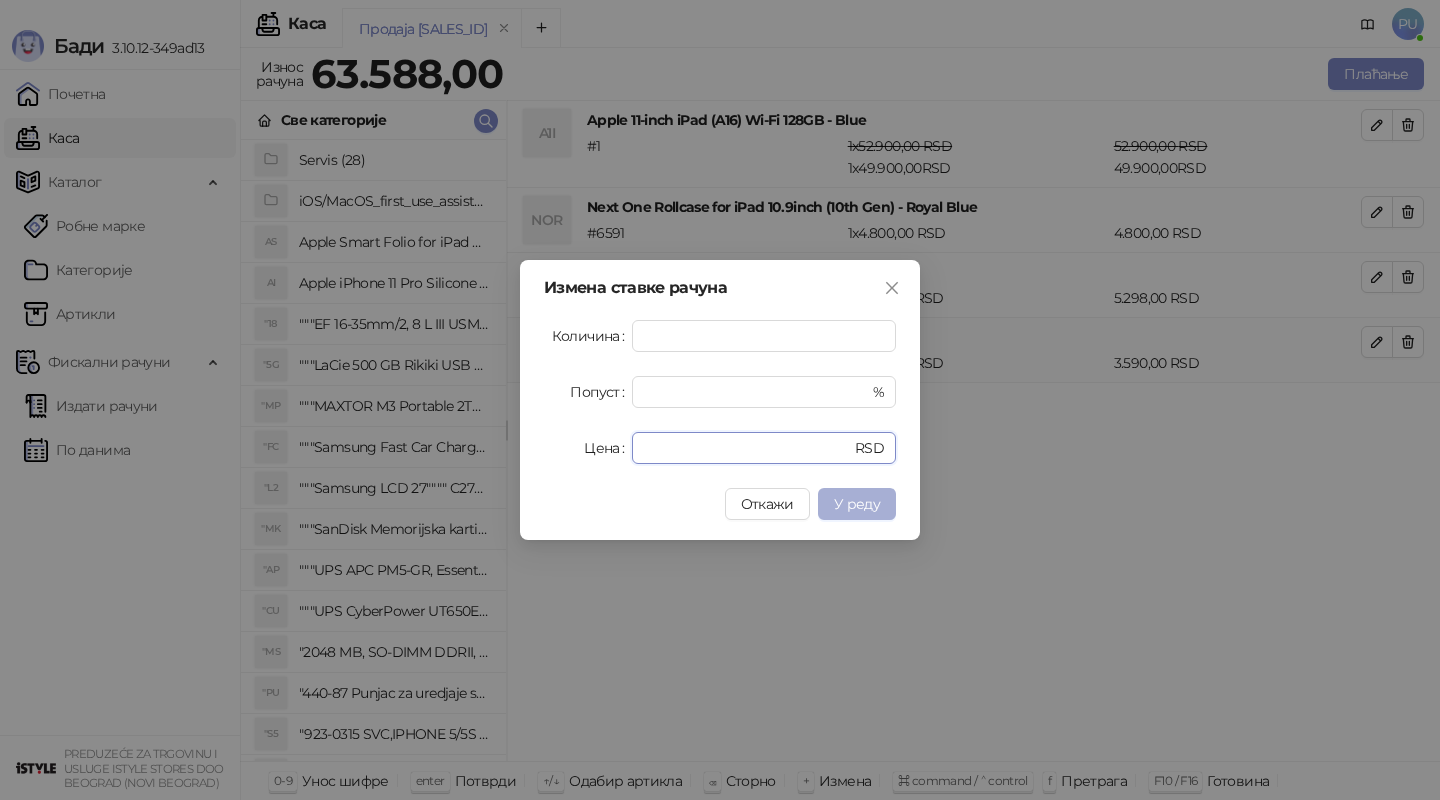 type on "*" 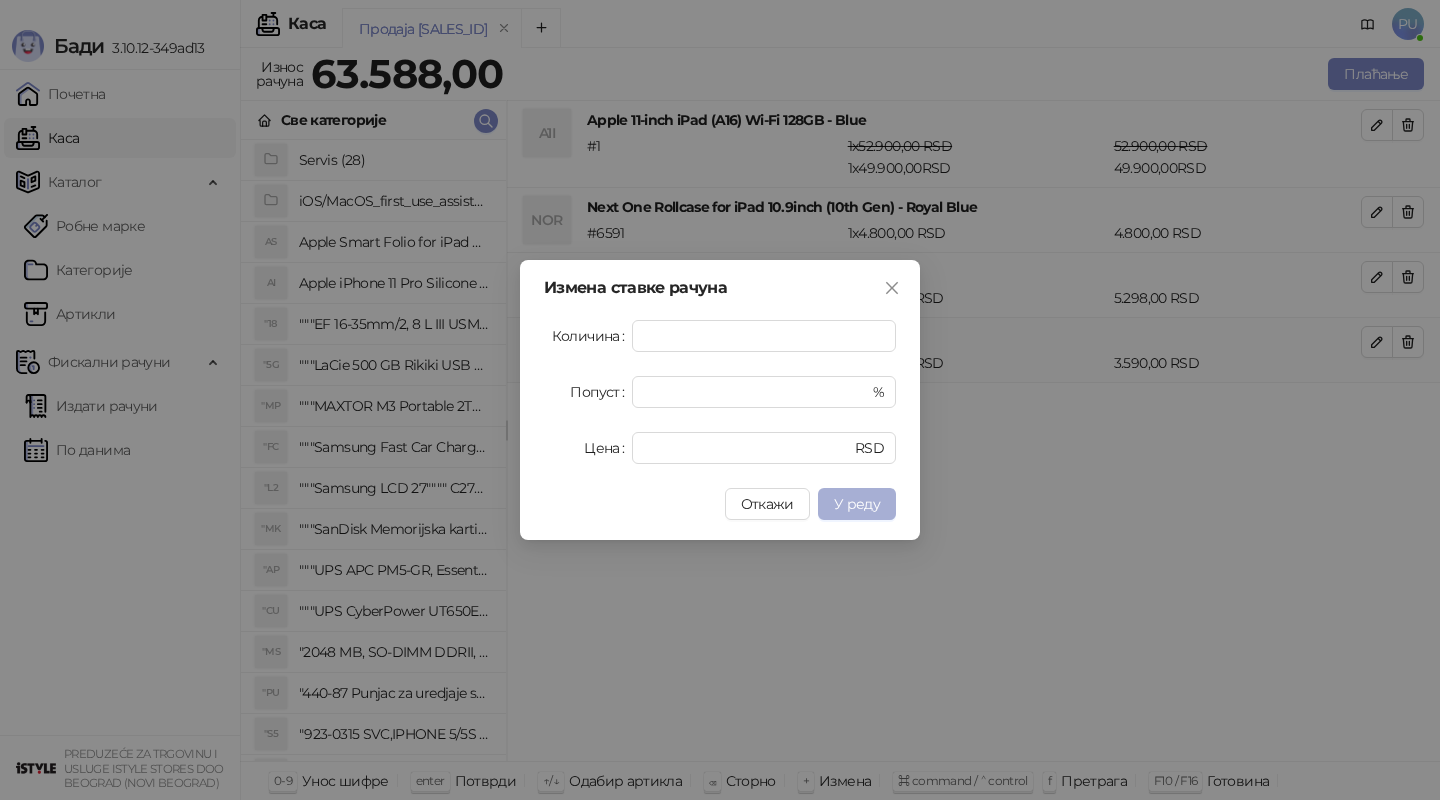 click on "У реду" at bounding box center [857, 504] 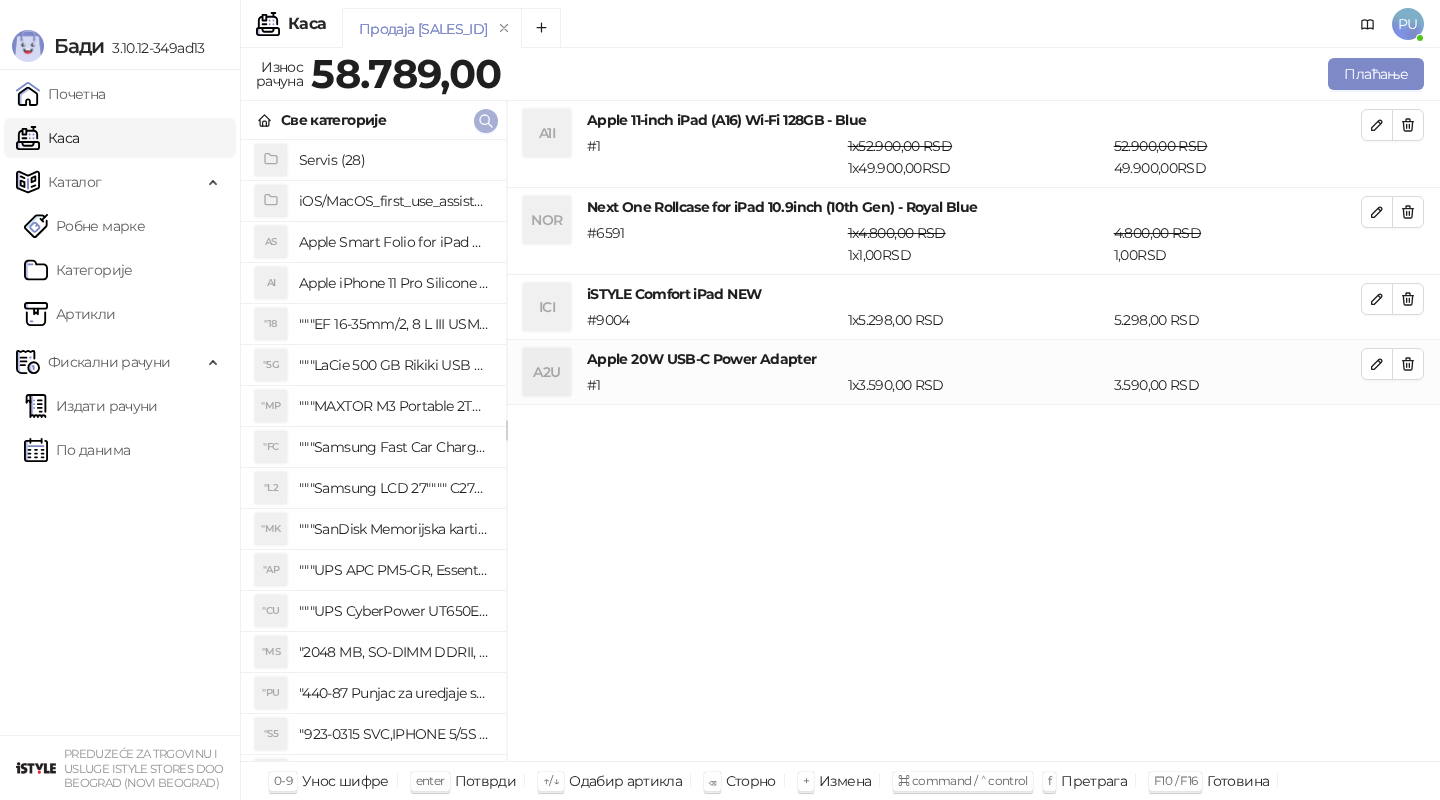 click 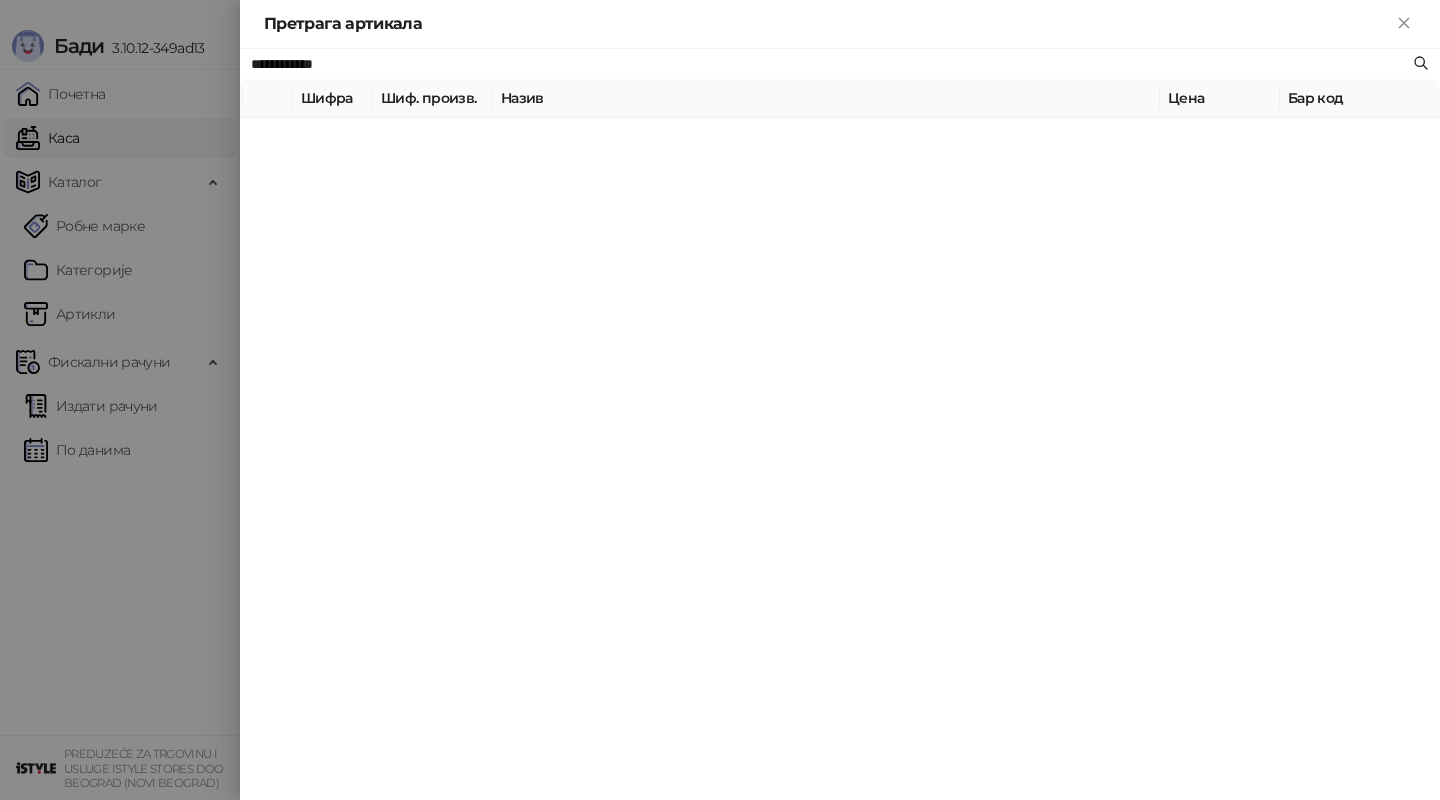 type on "**********" 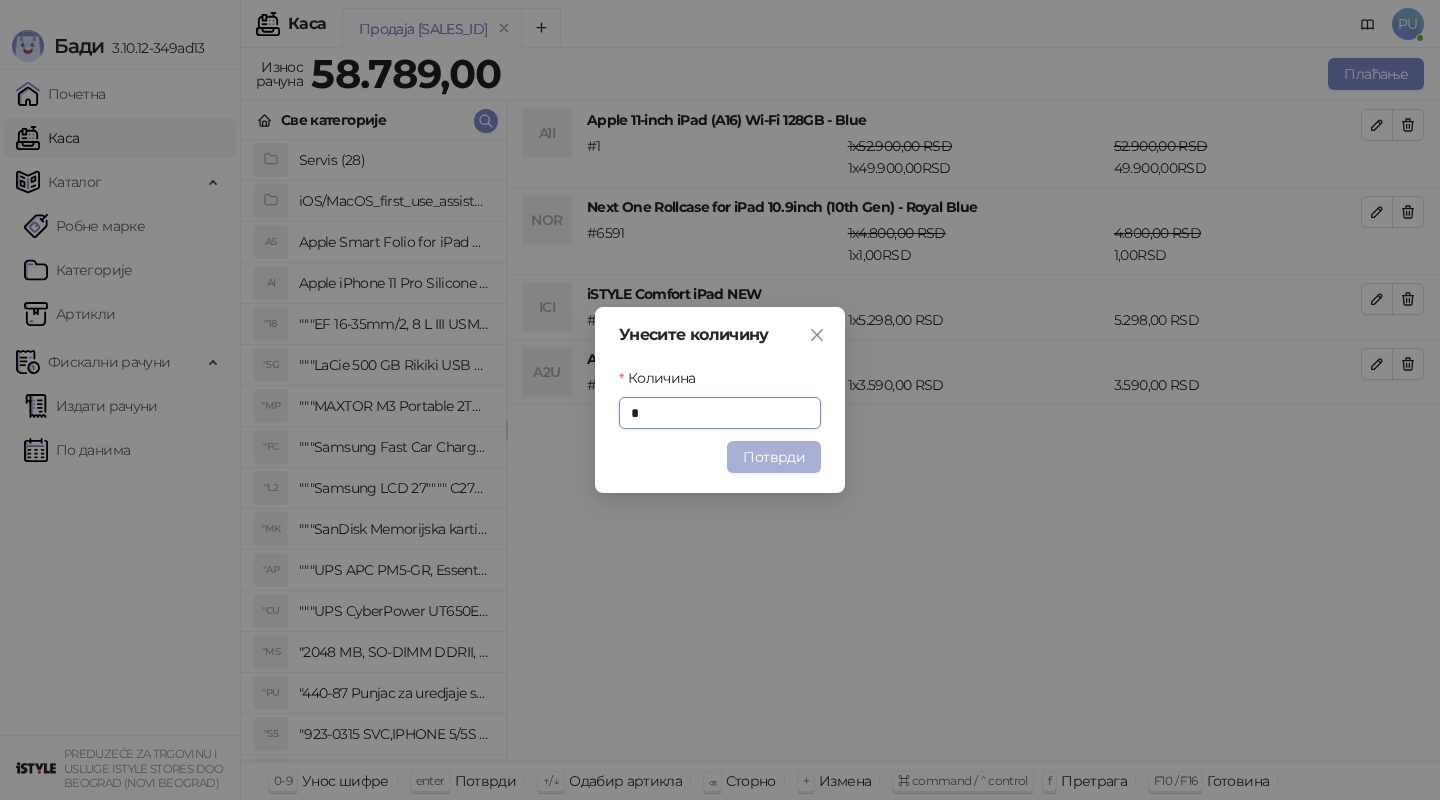 click on "Потврди" at bounding box center [774, 457] 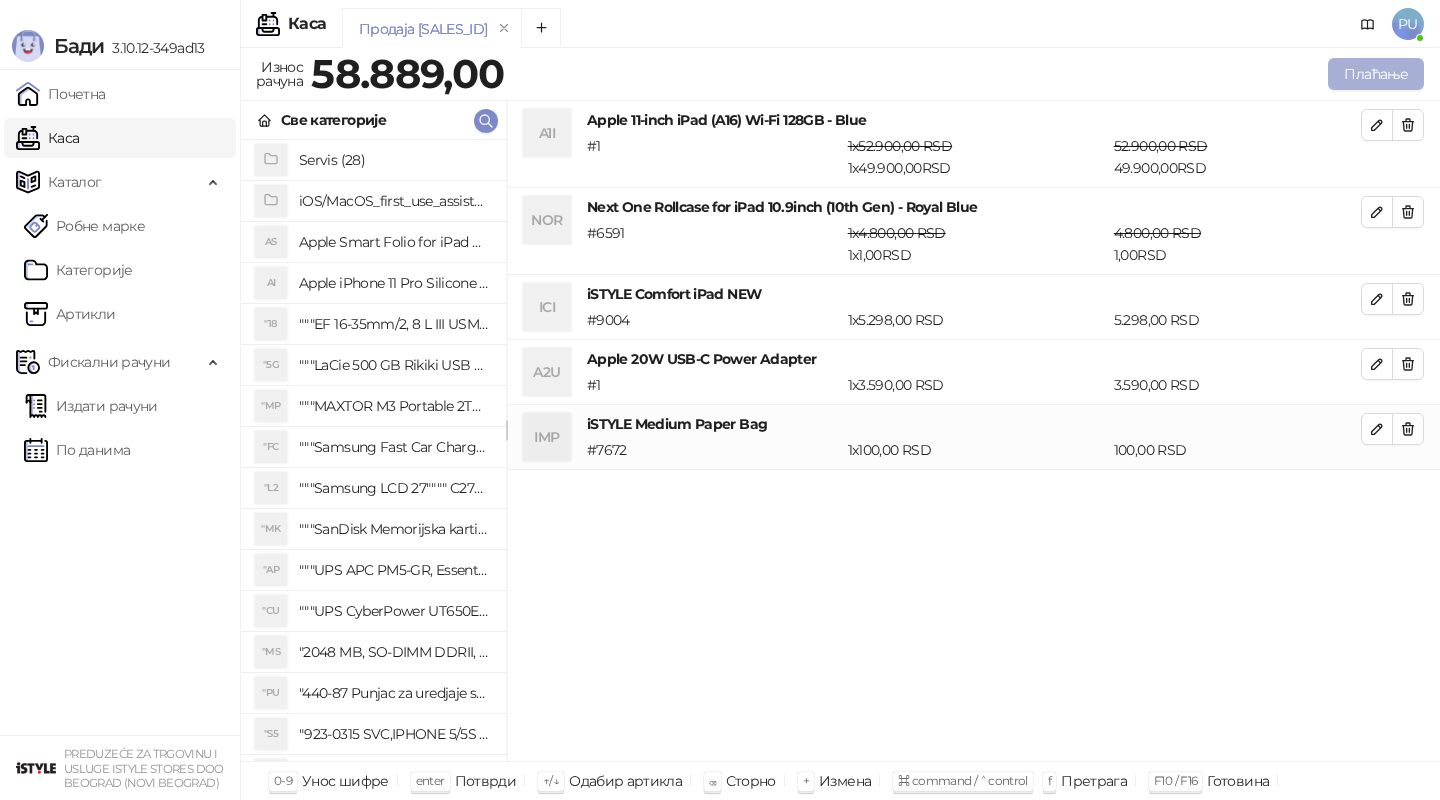 click on "Плаћање" at bounding box center [1376, 74] 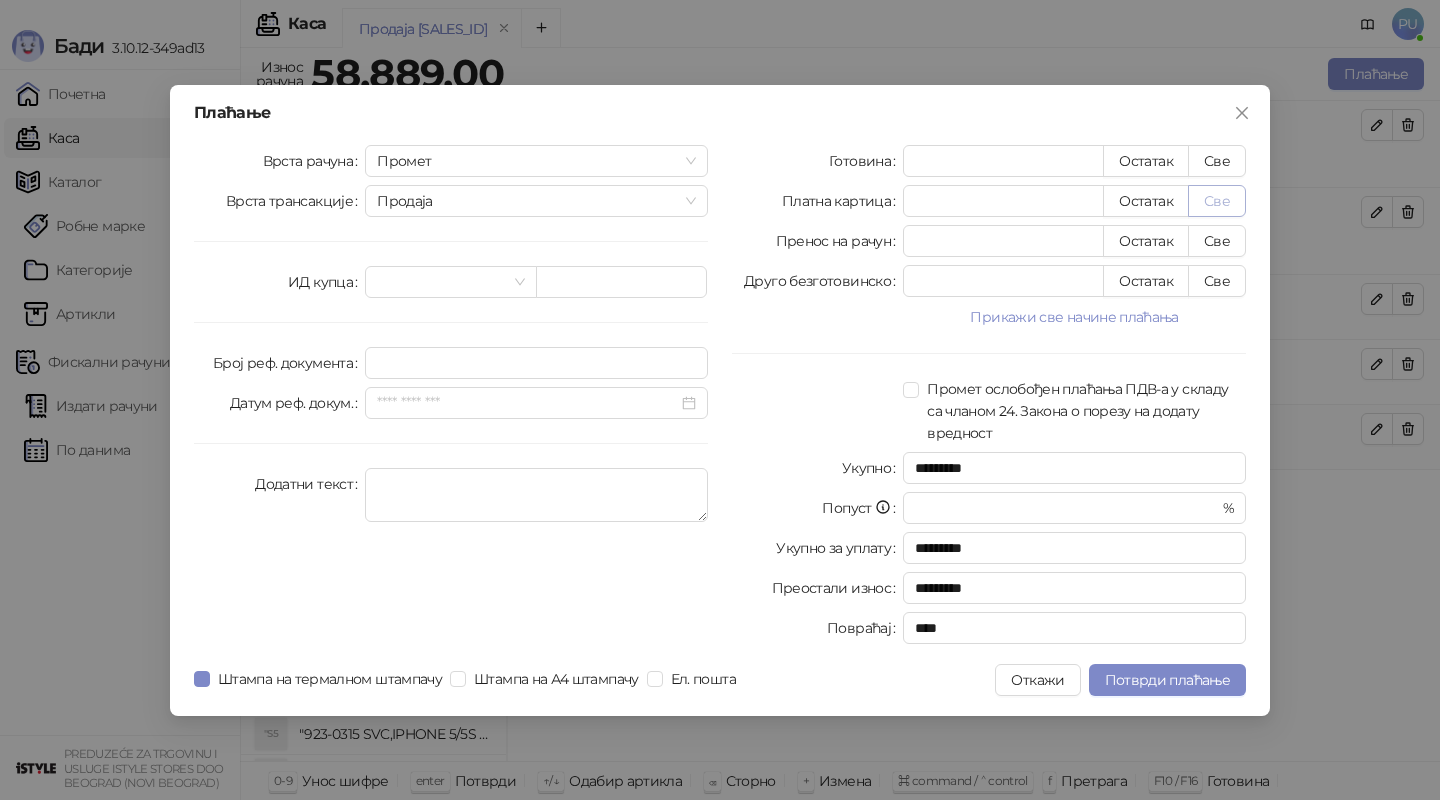 click on "Све" at bounding box center (1217, 201) 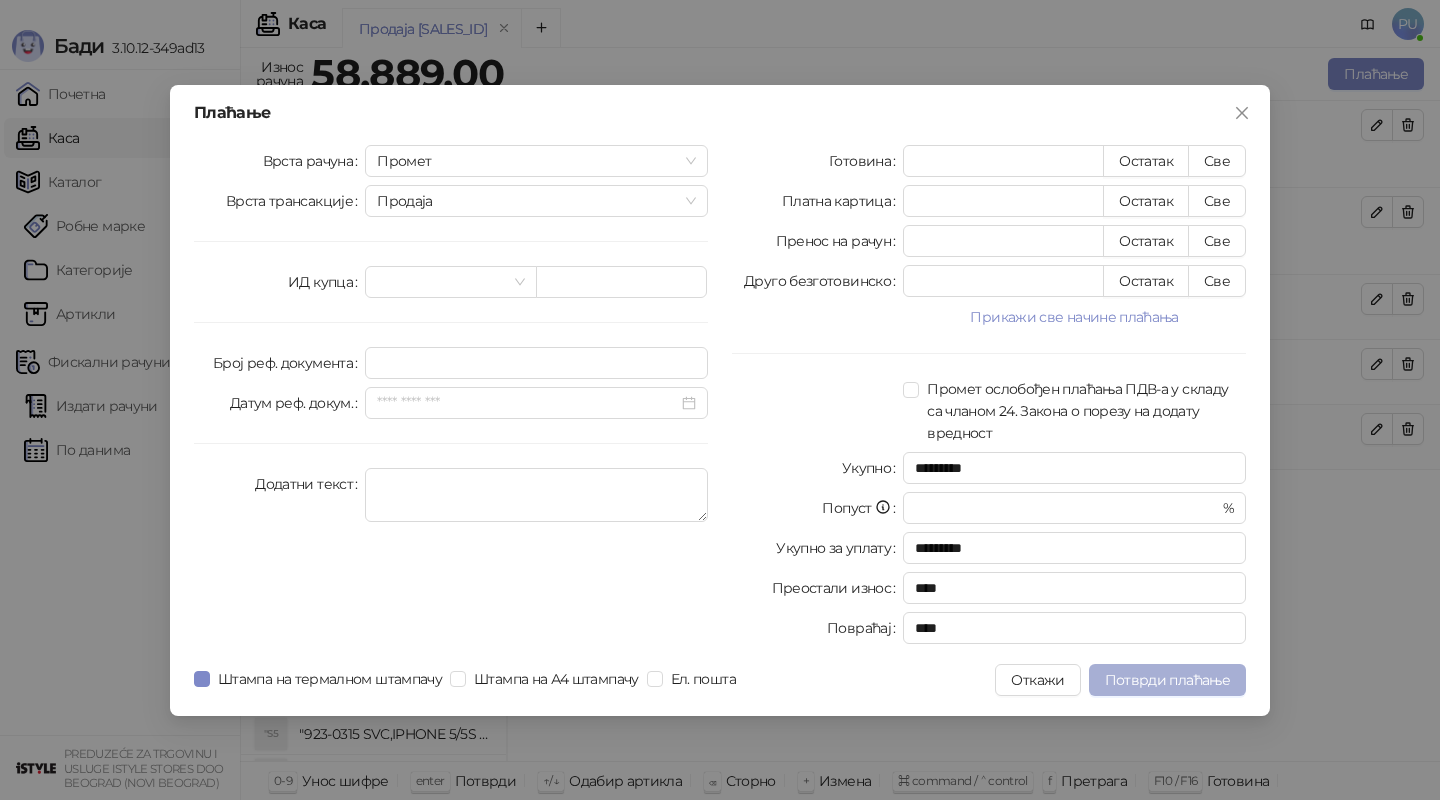 click on "Потврди плаћање" at bounding box center (1167, 680) 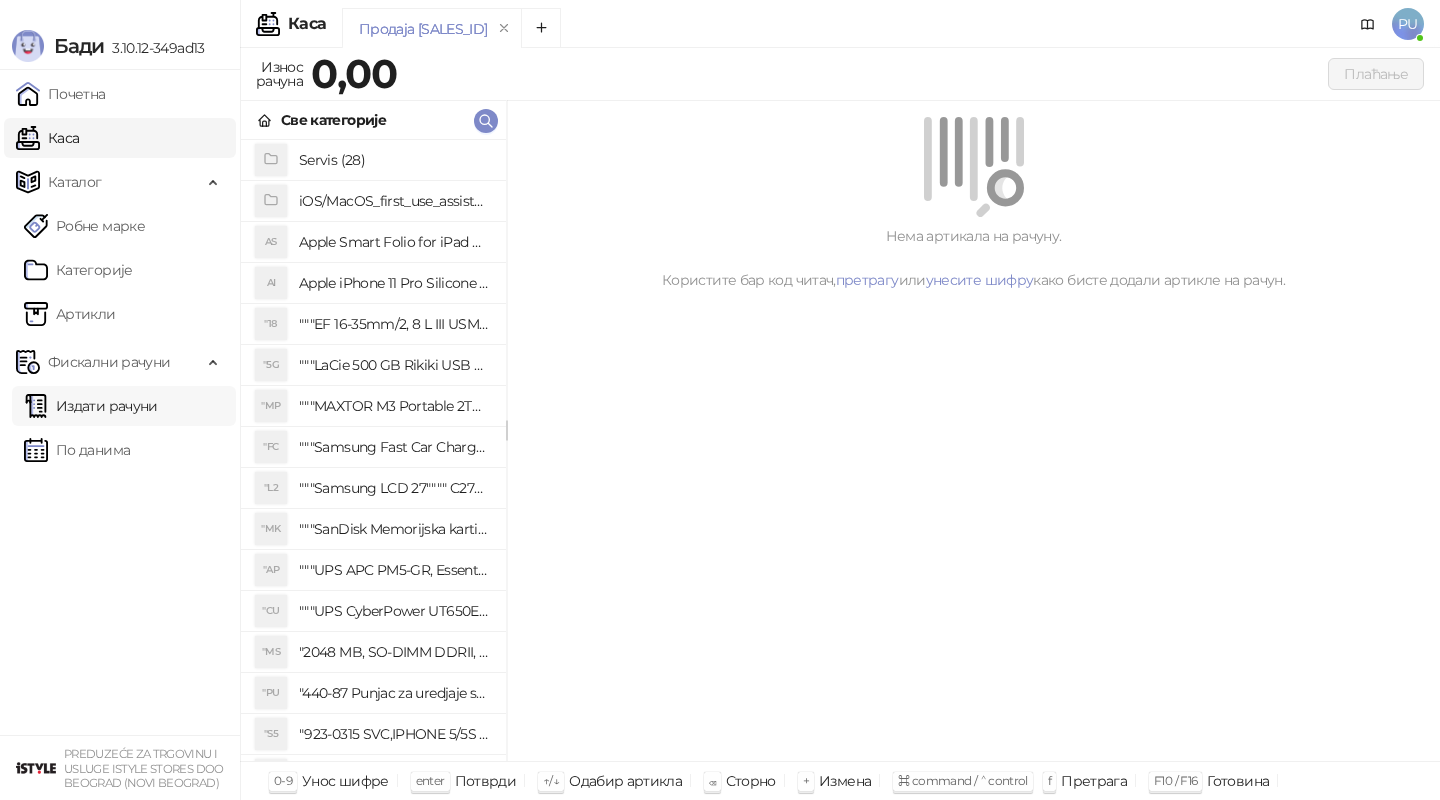 click on "Издати рачуни" at bounding box center [91, 406] 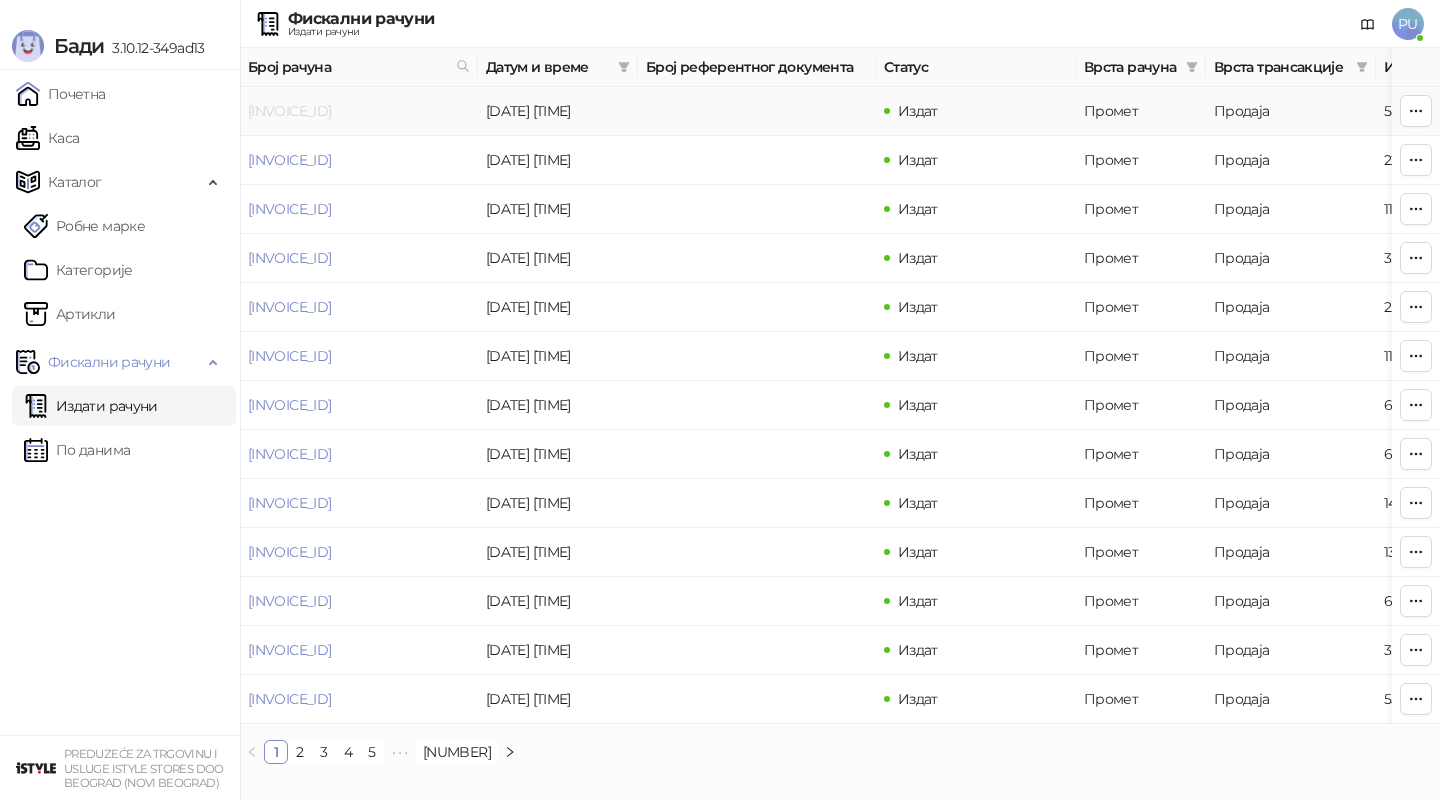 click on "[INVOICE_ID]" at bounding box center (289, 111) 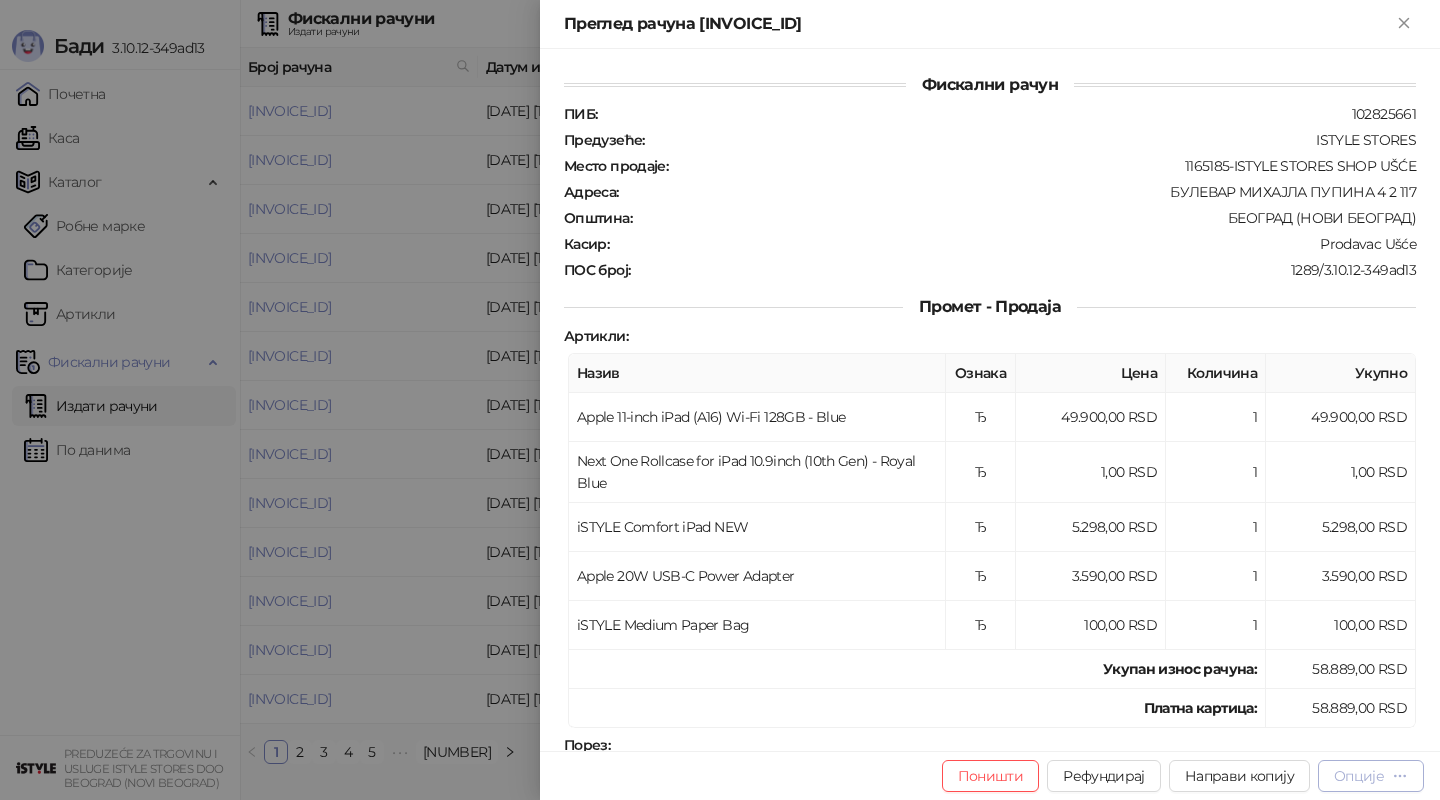 click 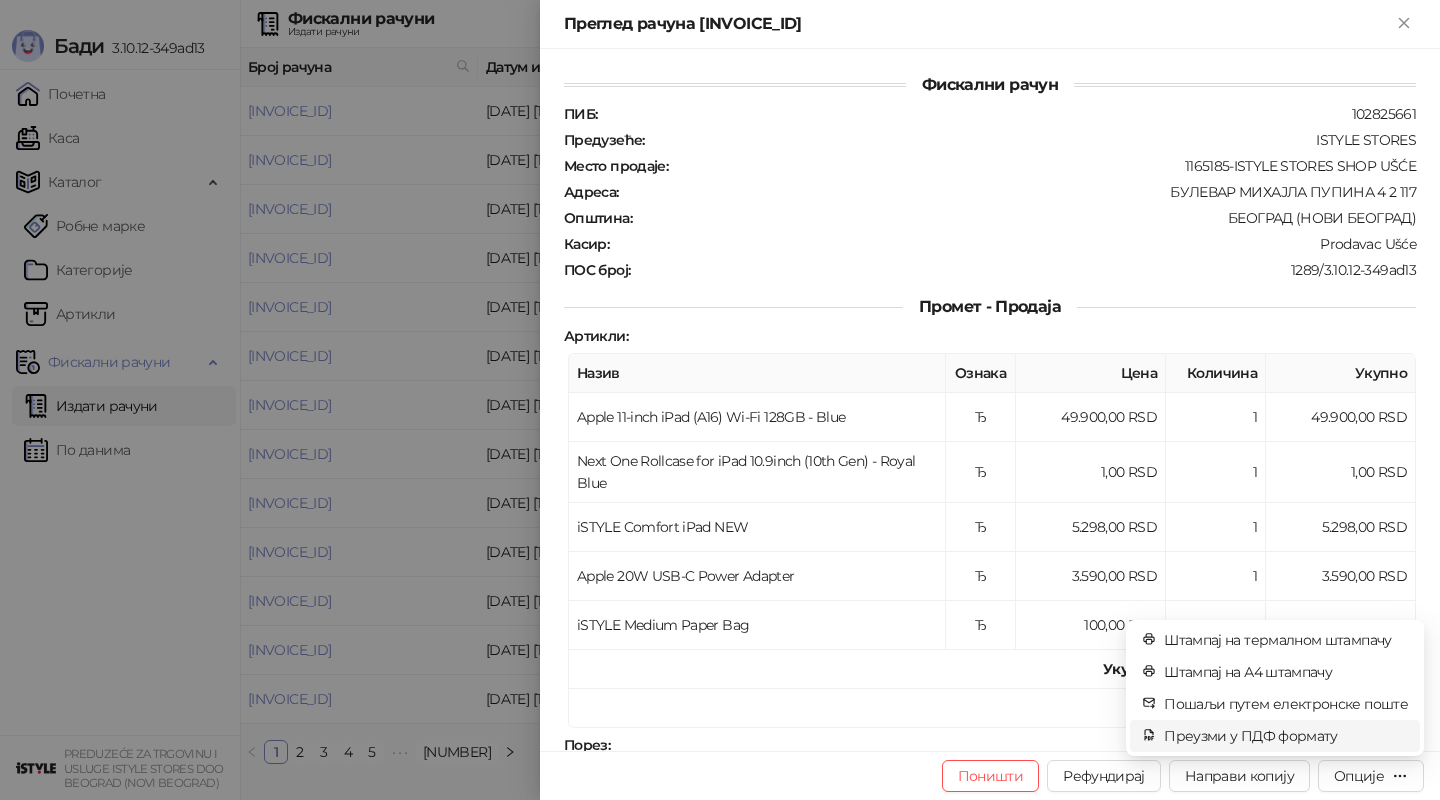 click on "Преузми у ПДФ формату" at bounding box center [1286, 736] 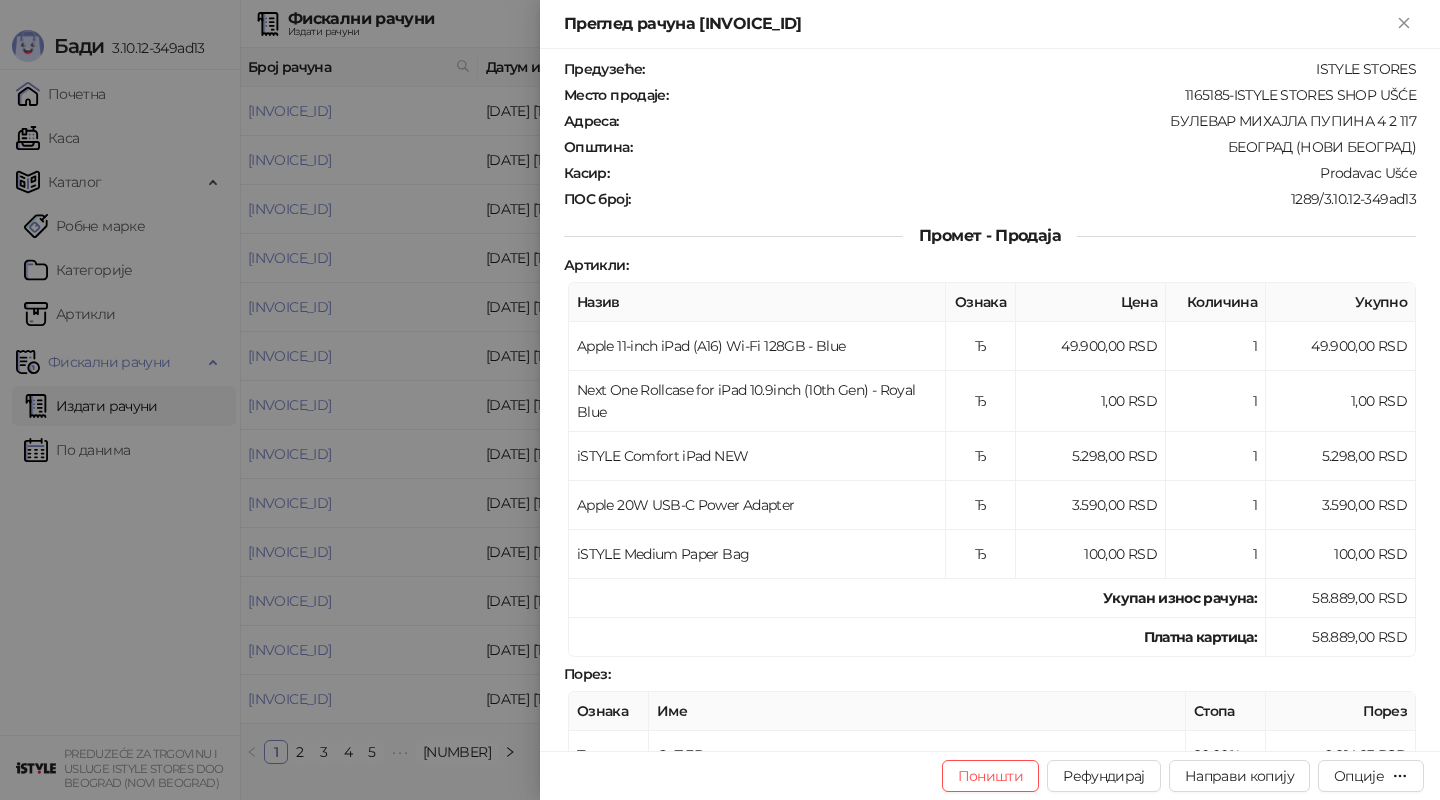 scroll, scrollTop: 0, scrollLeft: 0, axis: both 